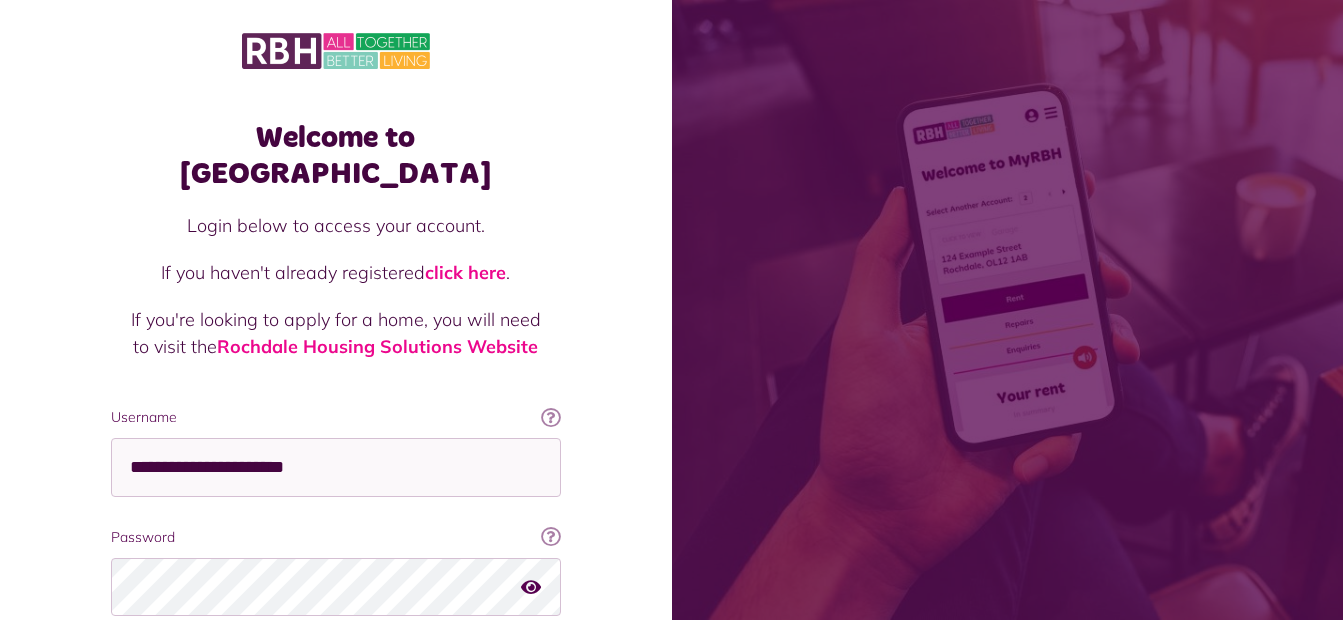scroll, scrollTop: 105, scrollLeft: 0, axis: vertical 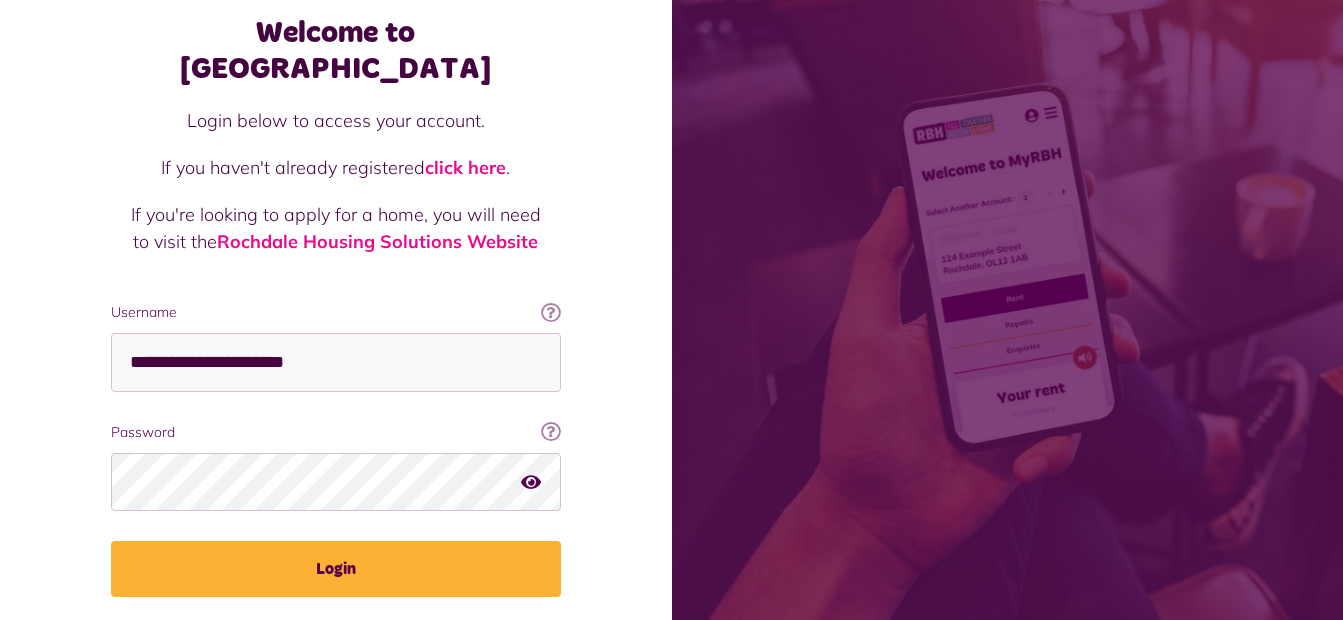 click on "Login" at bounding box center (336, 569) 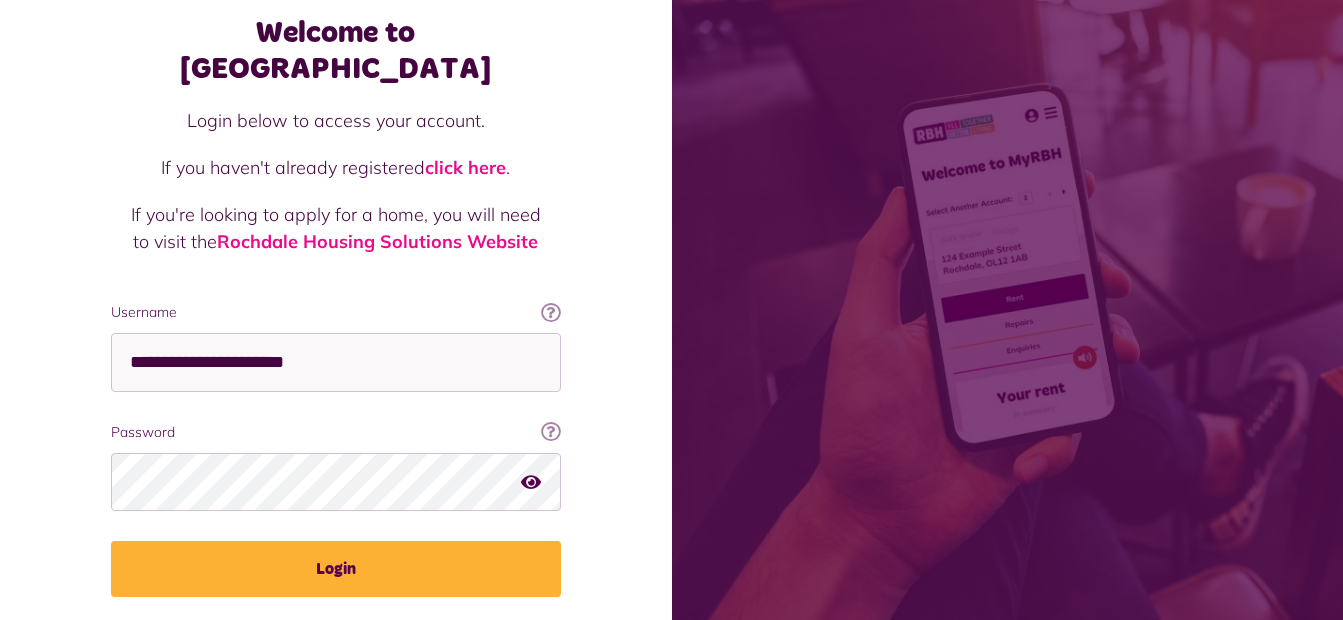 click on "Login" at bounding box center [336, 569] 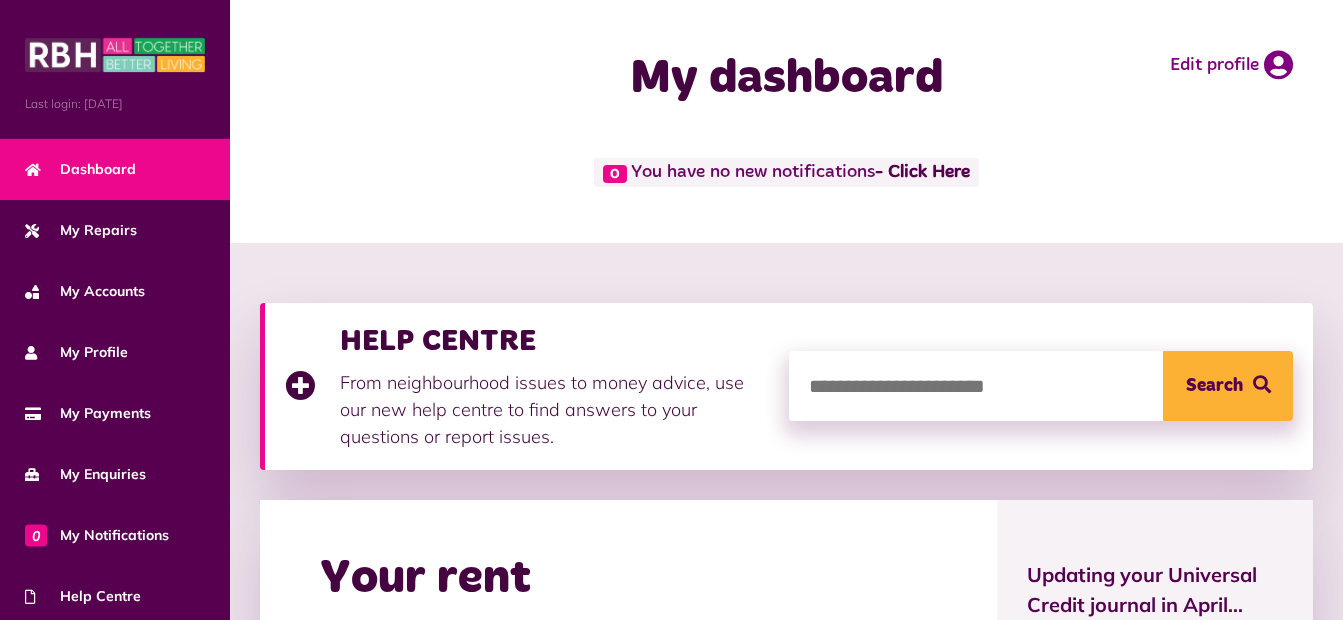 scroll, scrollTop: 0, scrollLeft: 0, axis: both 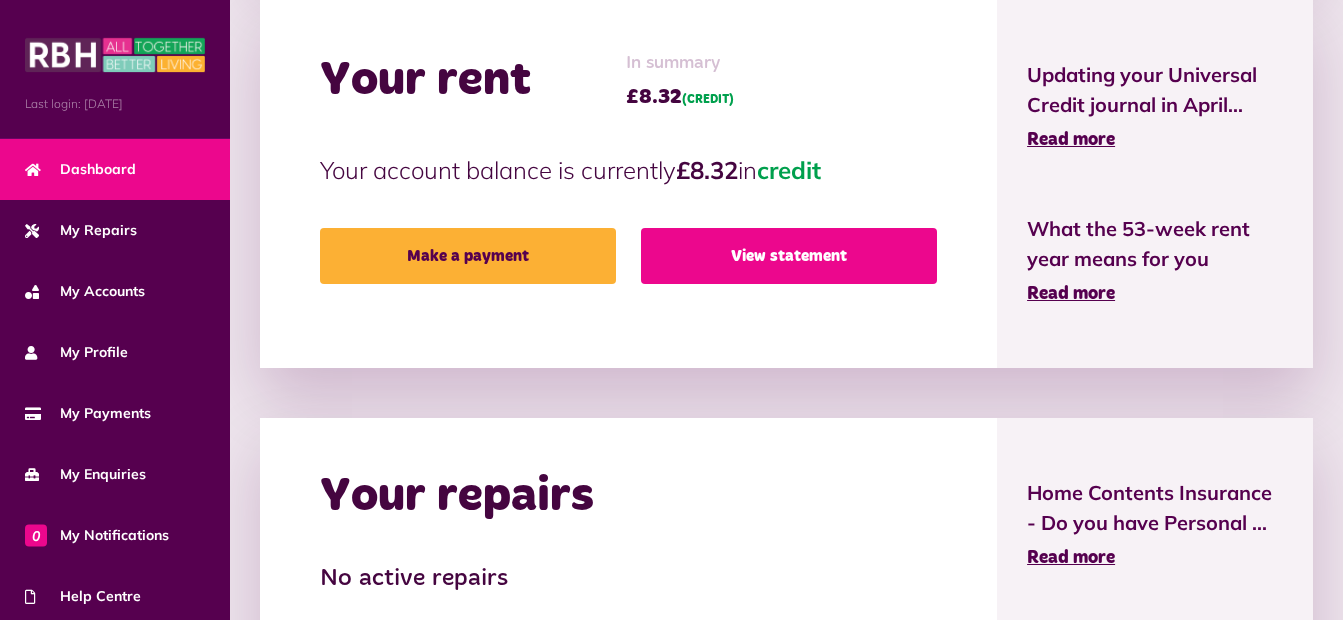 click on "View statement" at bounding box center (789, 256) 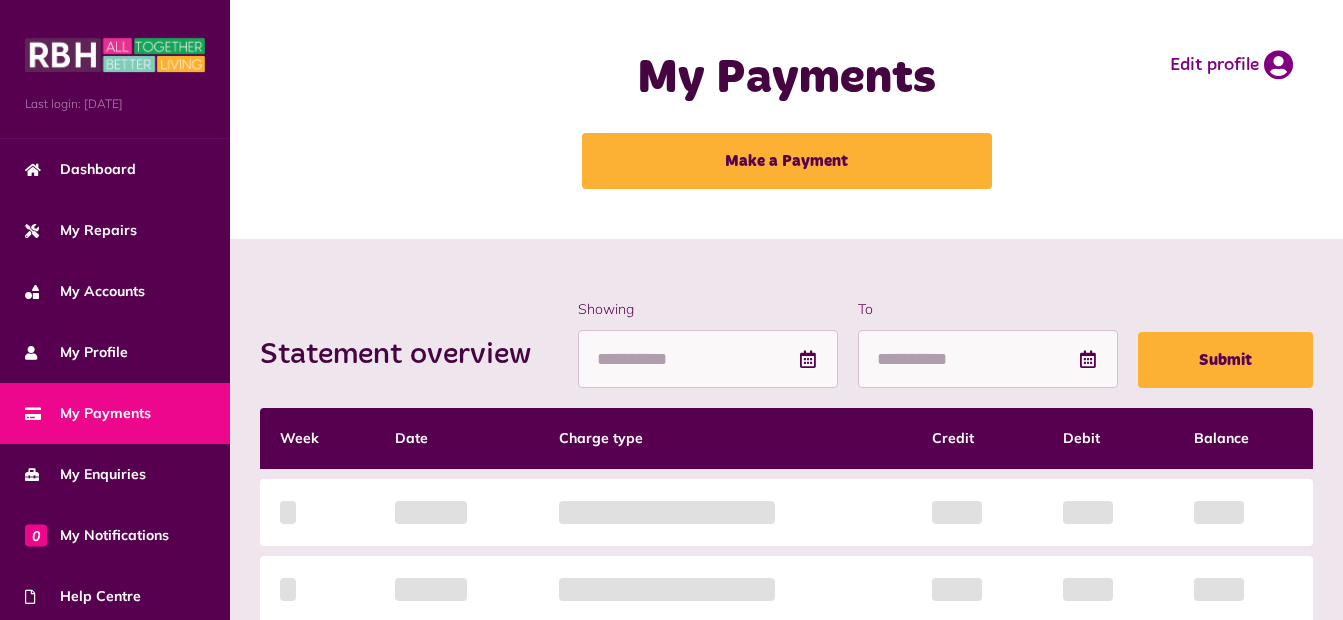 scroll, scrollTop: 0, scrollLeft: 0, axis: both 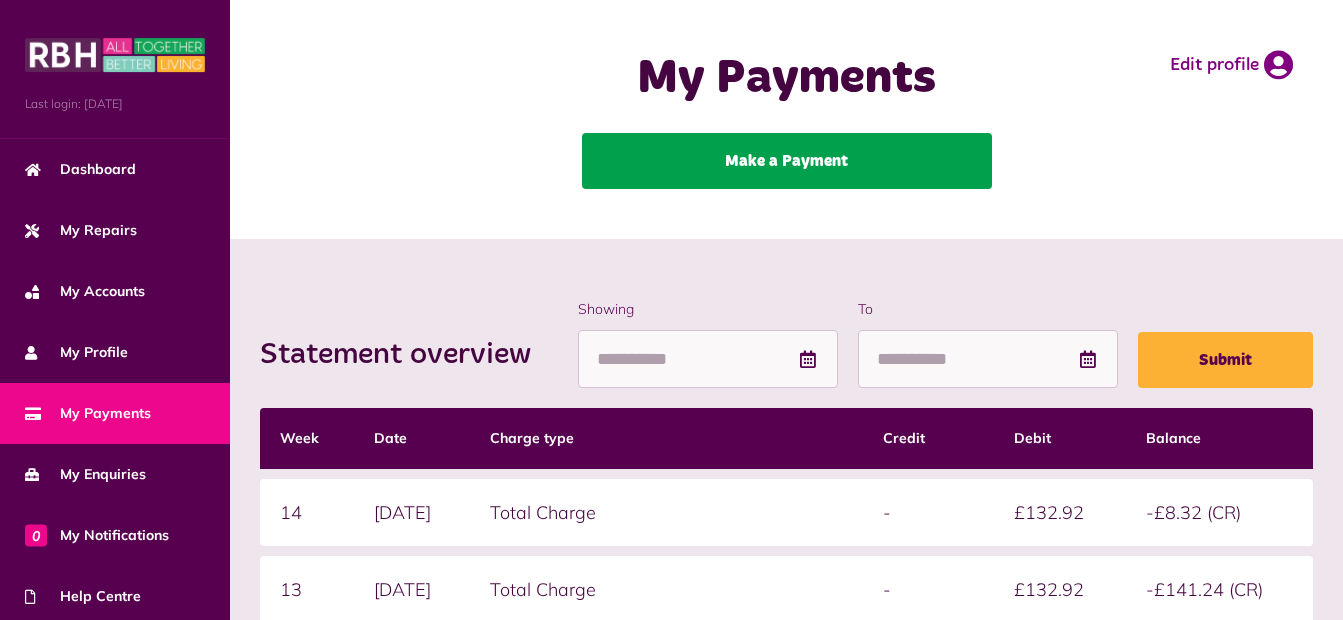 click on "Make a Payment" at bounding box center (787, 161) 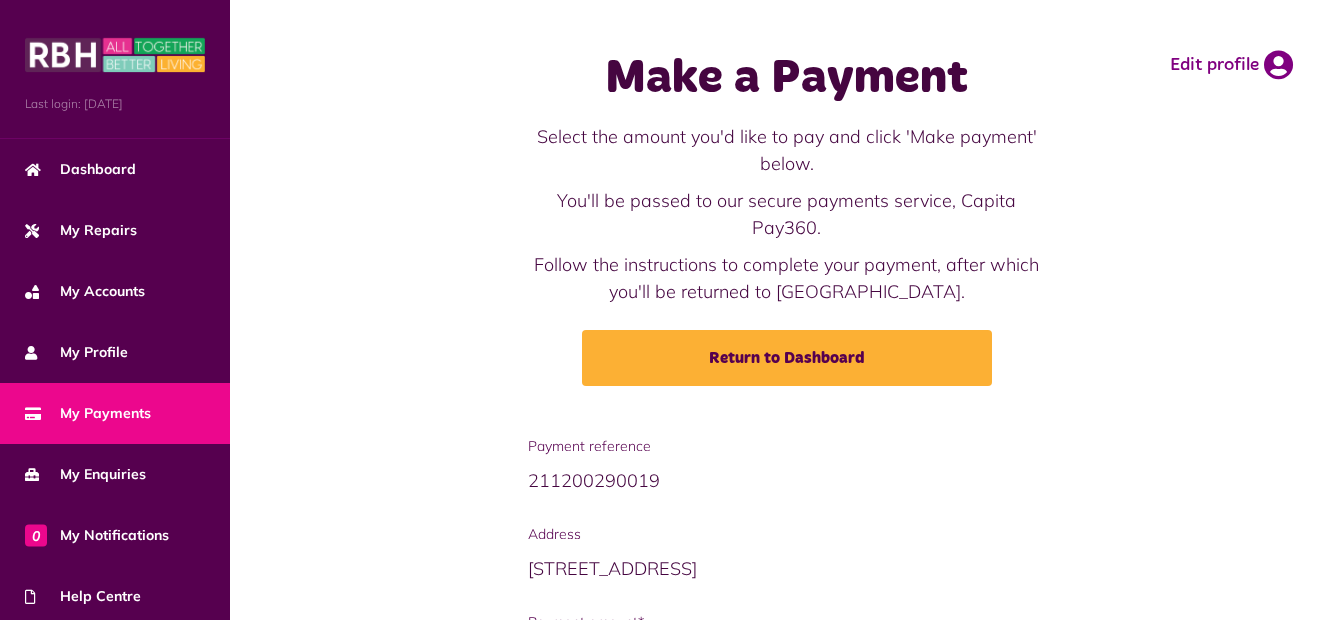 scroll, scrollTop: 0, scrollLeft: 0, axis: both 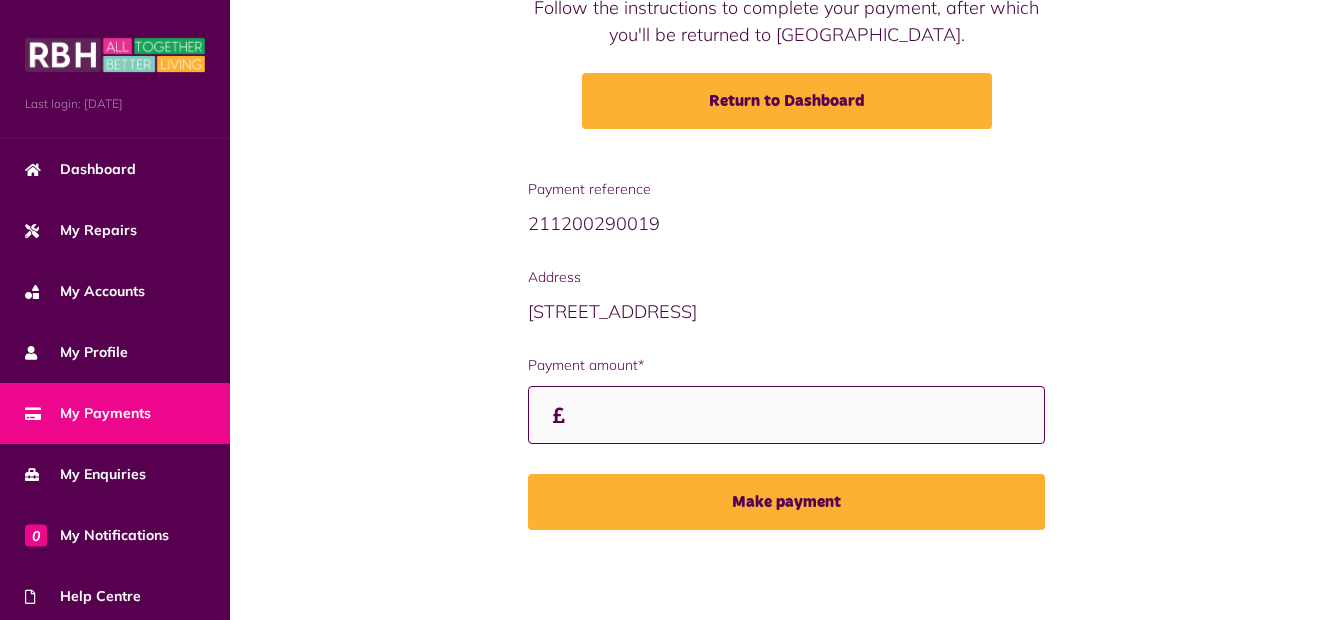 click on "Payment amount*" at bounding box center [786, 415] 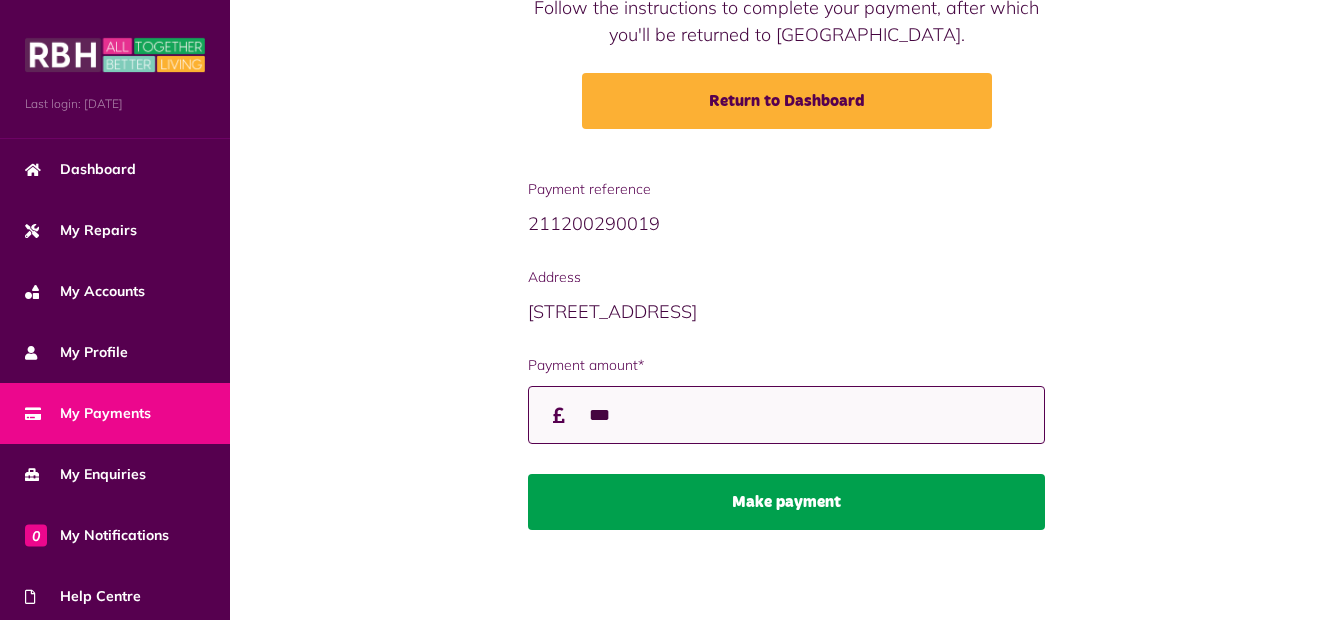 type on "***" 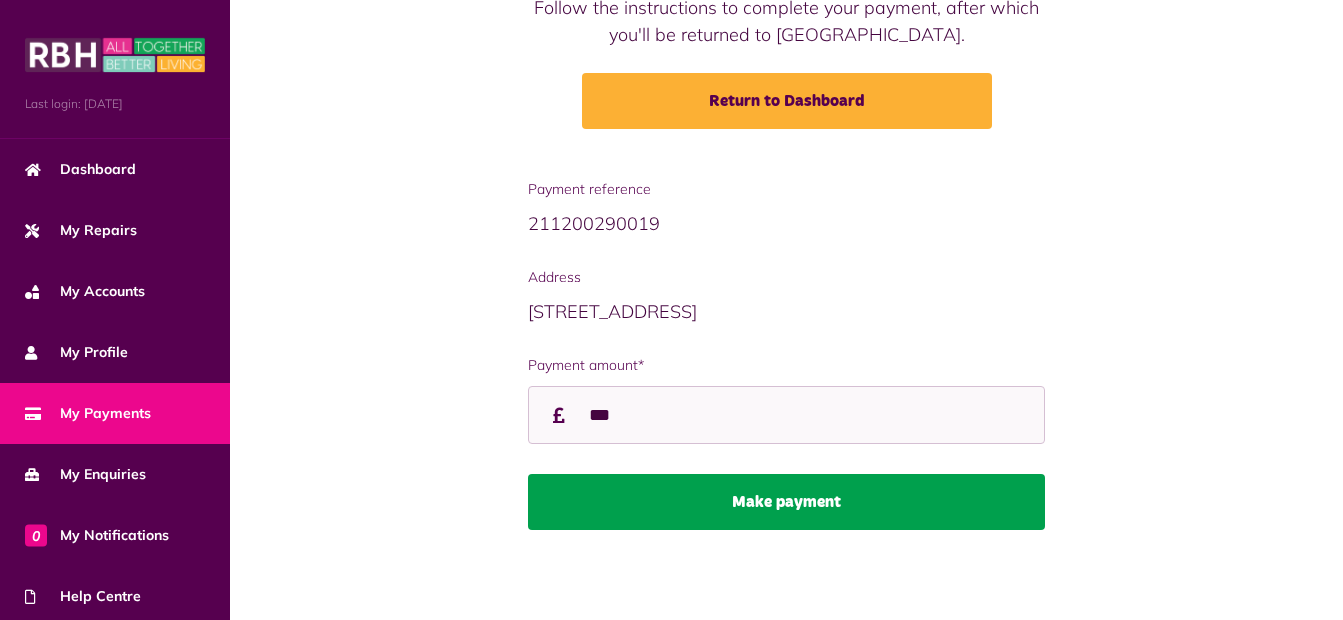 click on "Make payment" at bounding box center (786, 502) 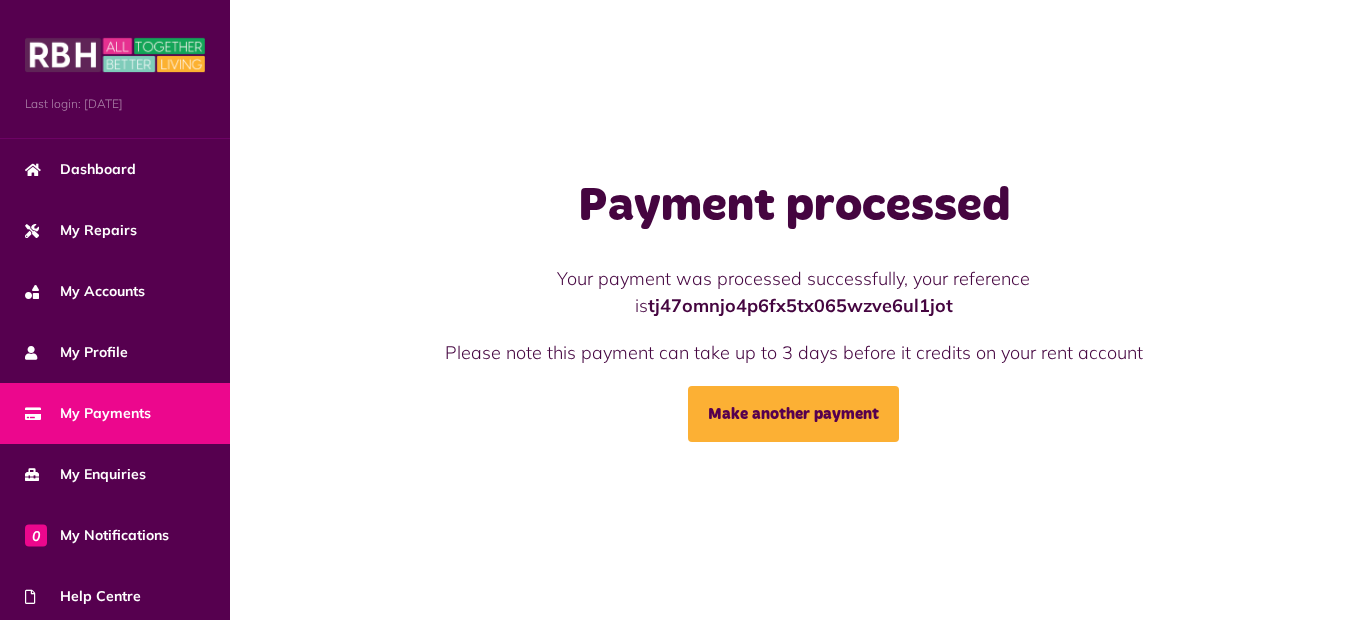 scroll, scrollTop: 0, scrollLeft: 0, axis: both 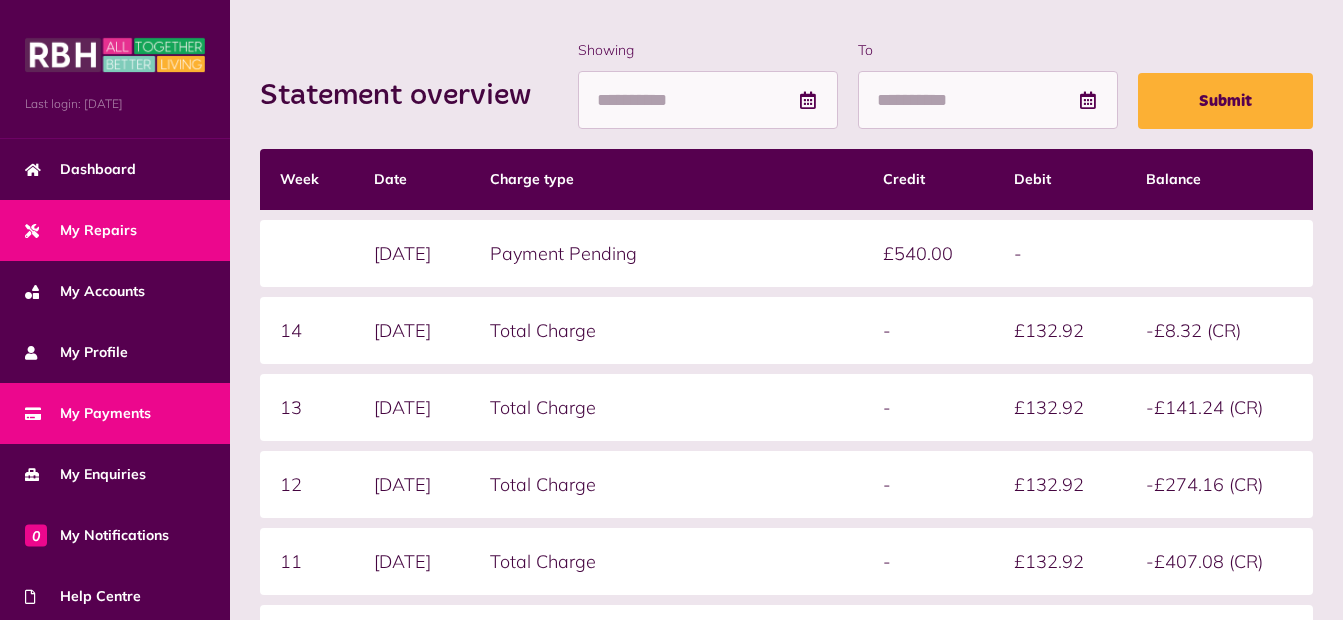 click on "My Repairs" at bounding box center [115, 230] 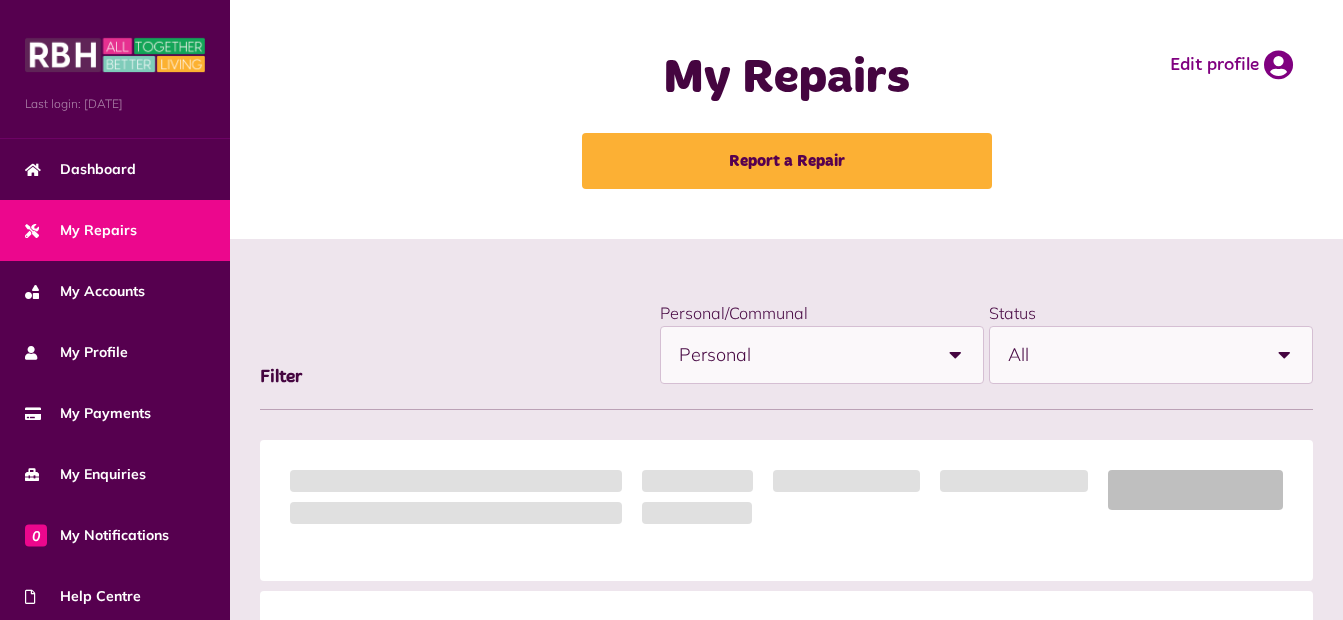 scroll, scrollTop: 0, scrollLeft: 0, axis: both 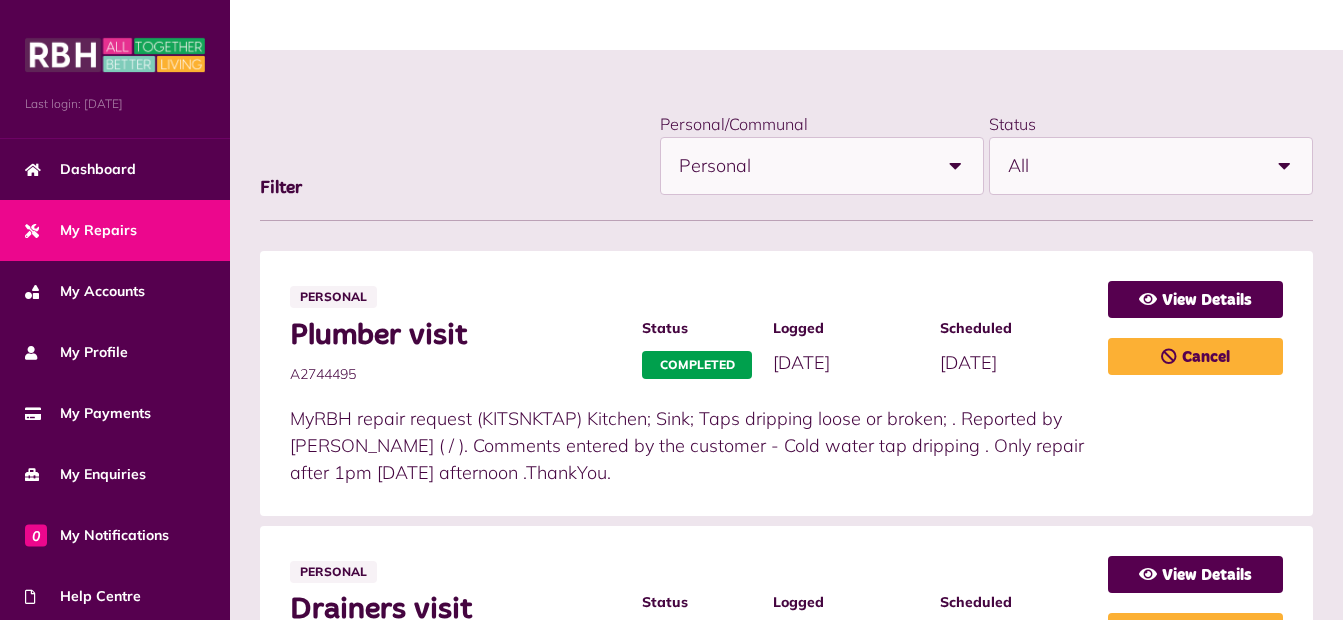 click on "Personal" at bounding box center (803, 166) 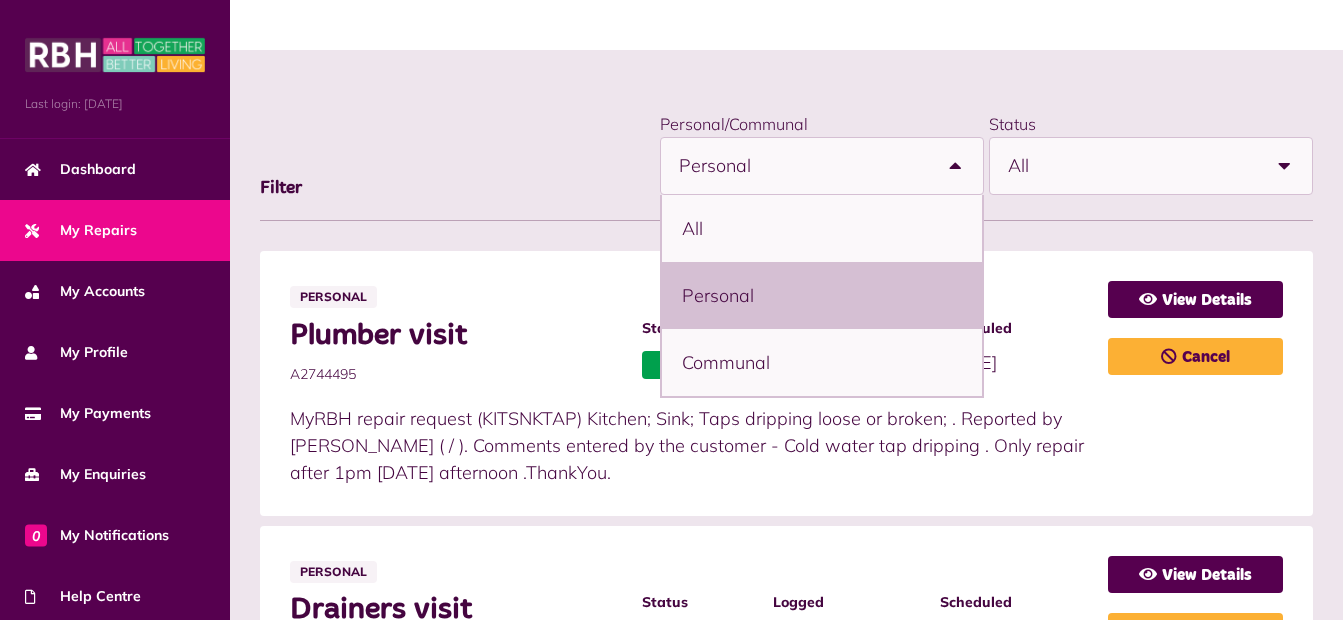 click on "**********" at bounding box center [786, 711] 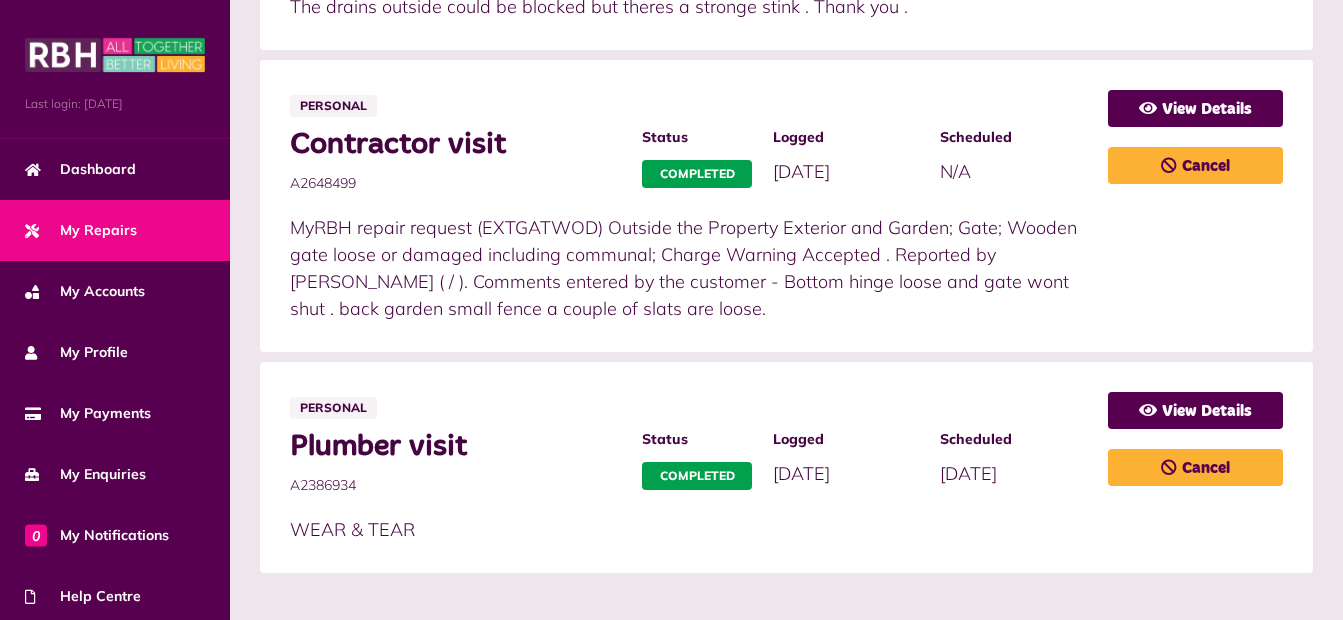 scroll, scrollTop: 942, scrollLeft: 0, axis: vertical 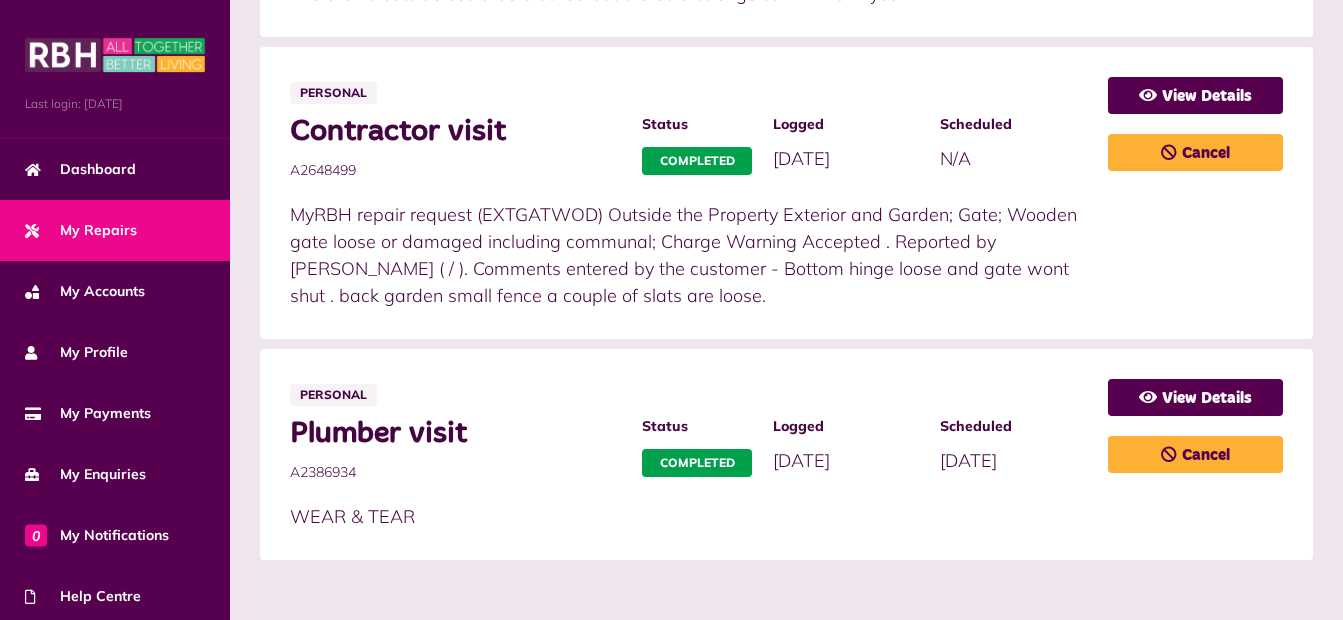 drag, startPoint x: 1342, startPoint y: 463, endPoint x: 1353, endPoint y: 415, distance: 49.24429 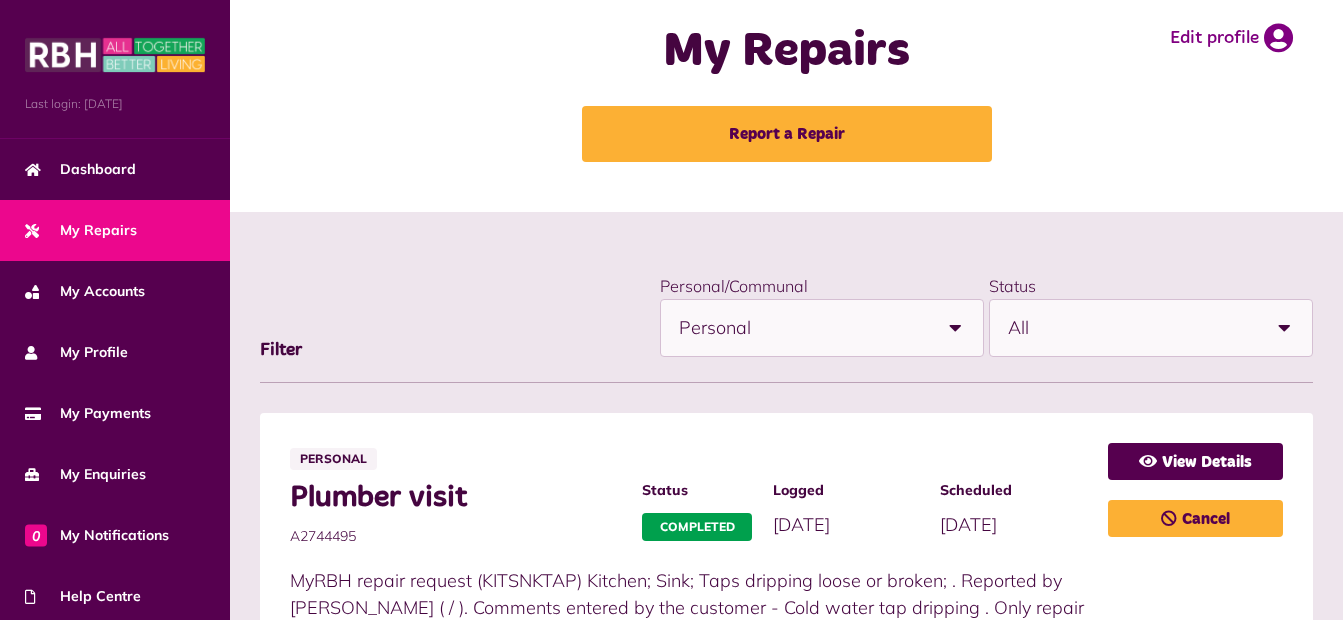 scroll, scrollTop: 0, scrollLeft: 0, axis: both 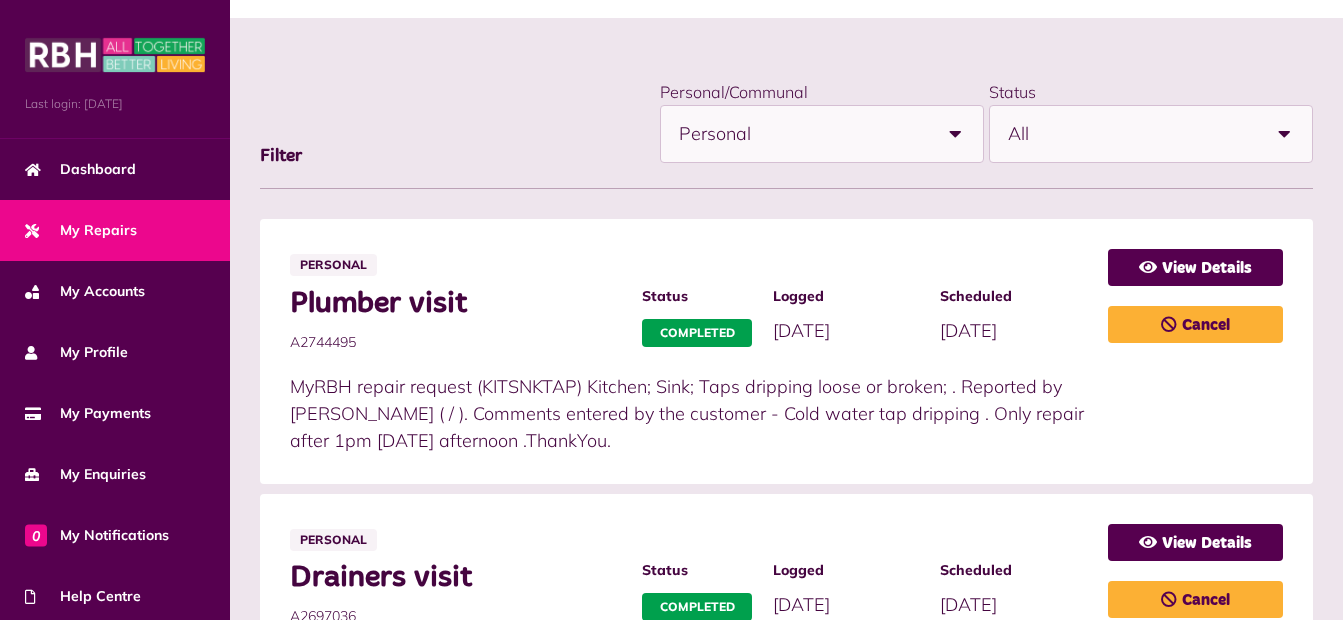 click at bounding box center [1284, 134] 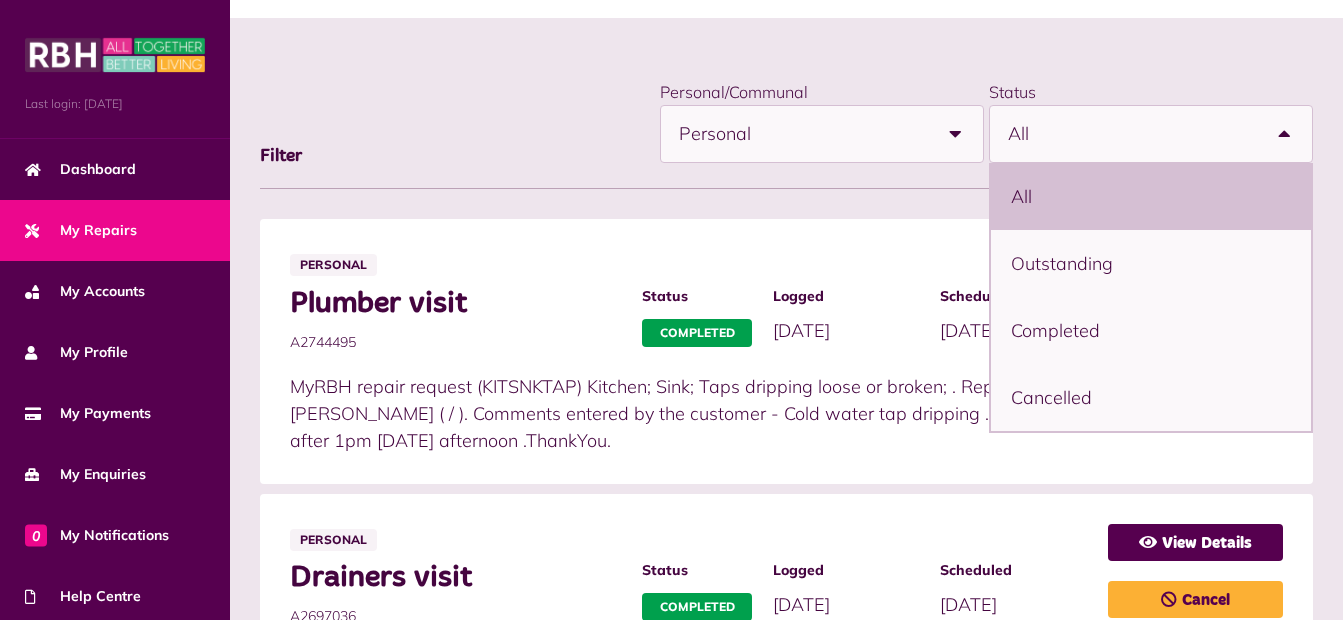 click on "**********" at bounding box center [786, 679] 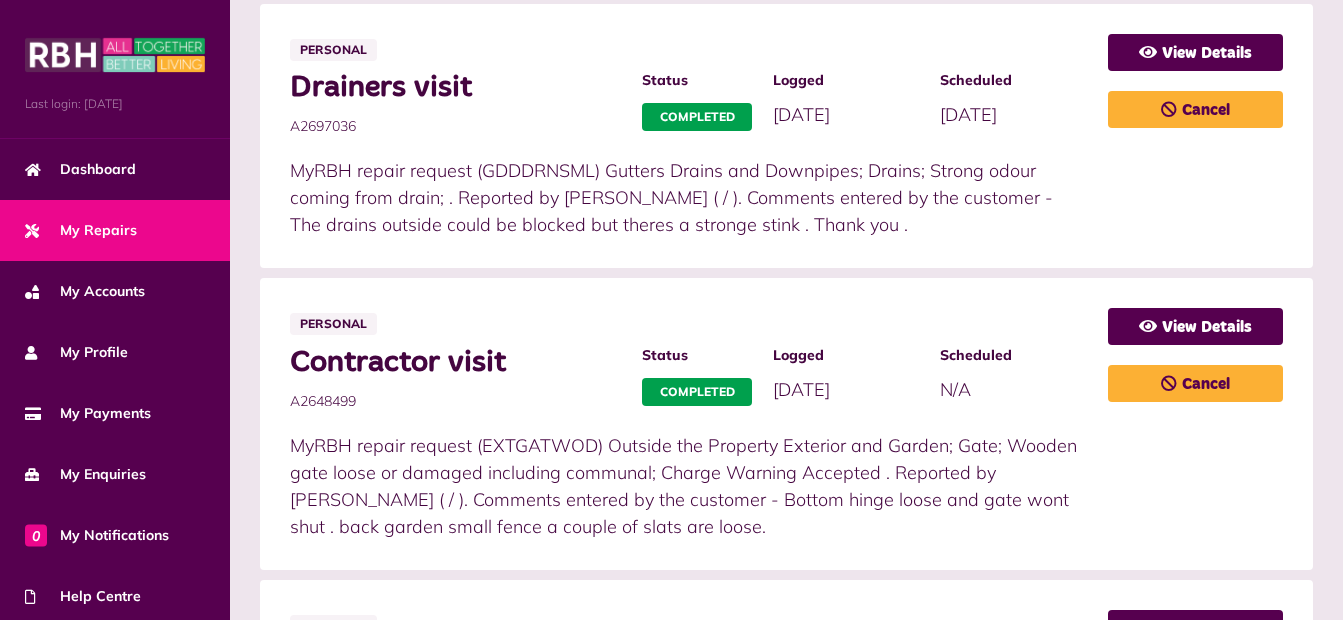 scroll, scrollTop: 730, scrollLeft: 0, axis: vertical 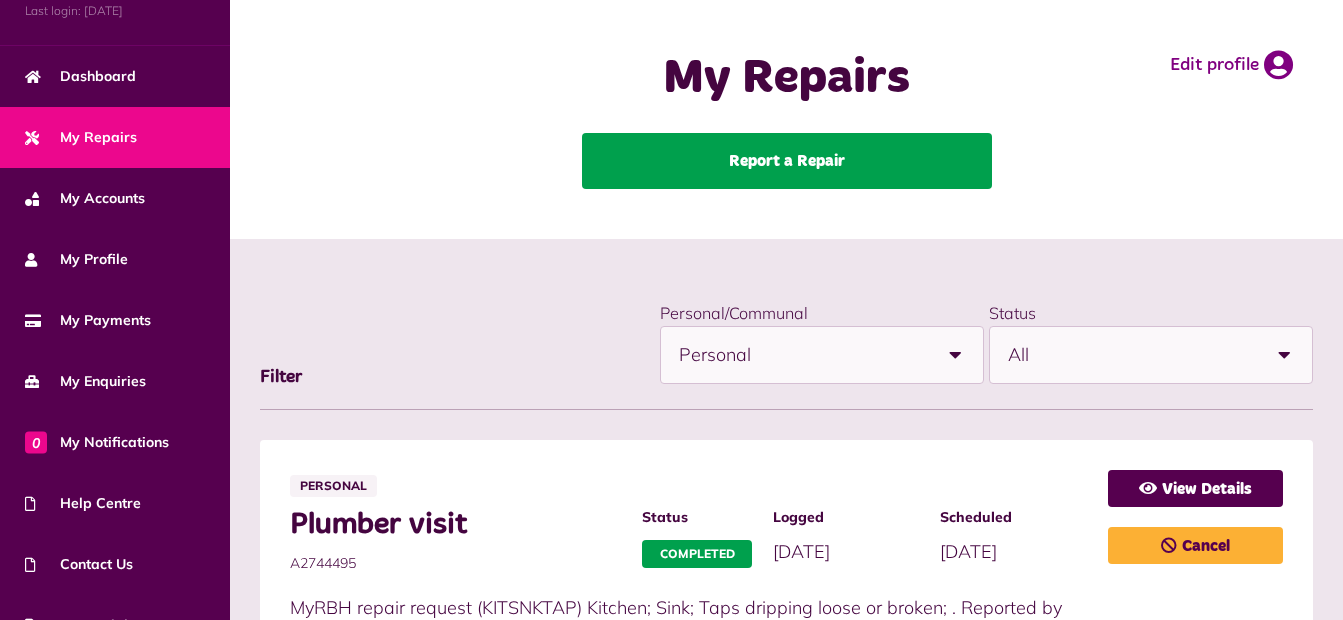 click on "Report a Repair" at bounding box center [787, 161] 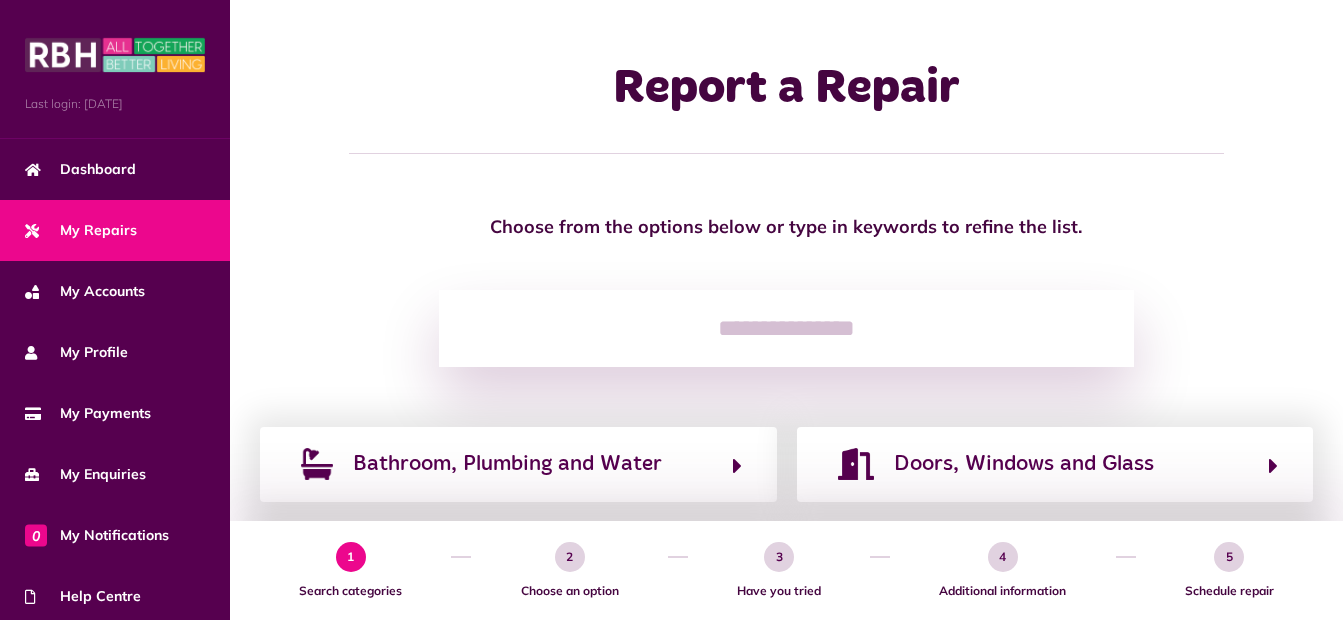 scroll, scrollTop: 0, scrollLeft: 0, axis: both 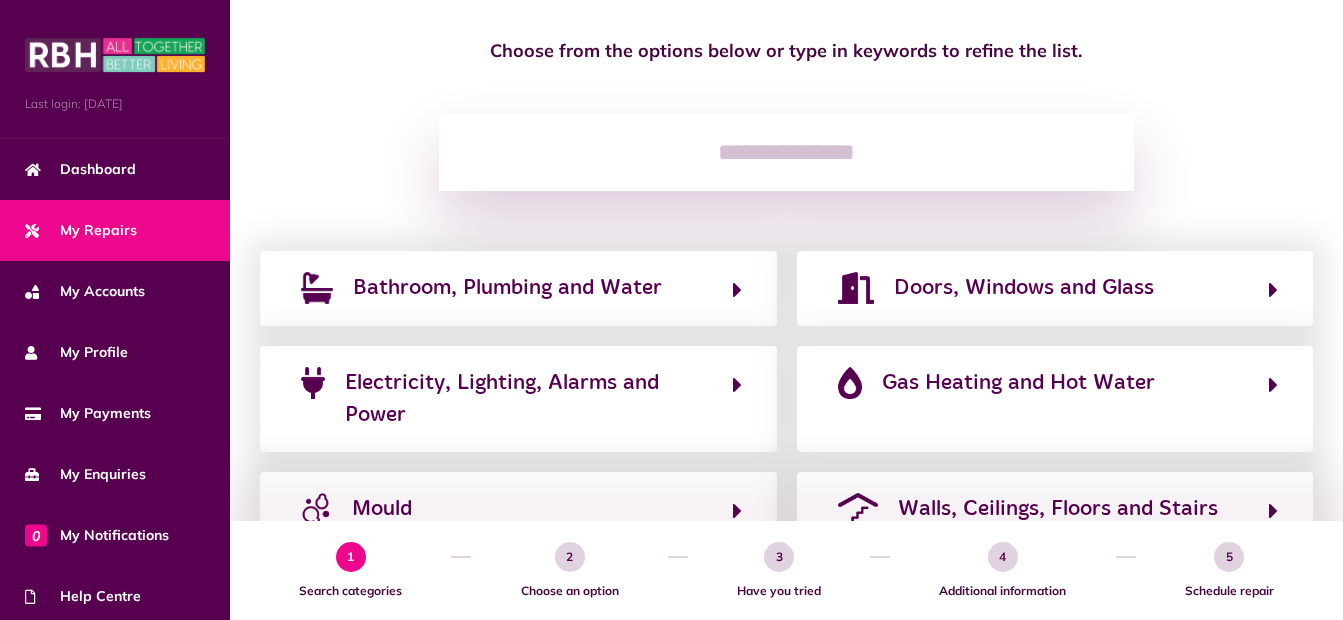 click 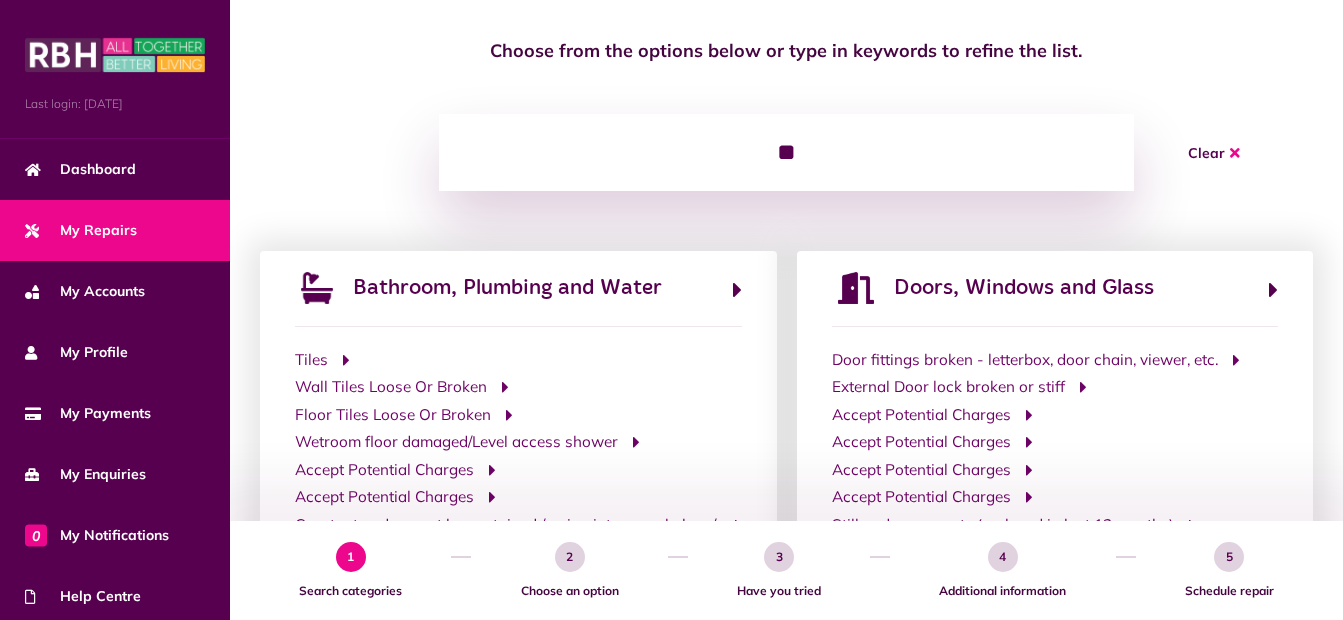 type on "*" 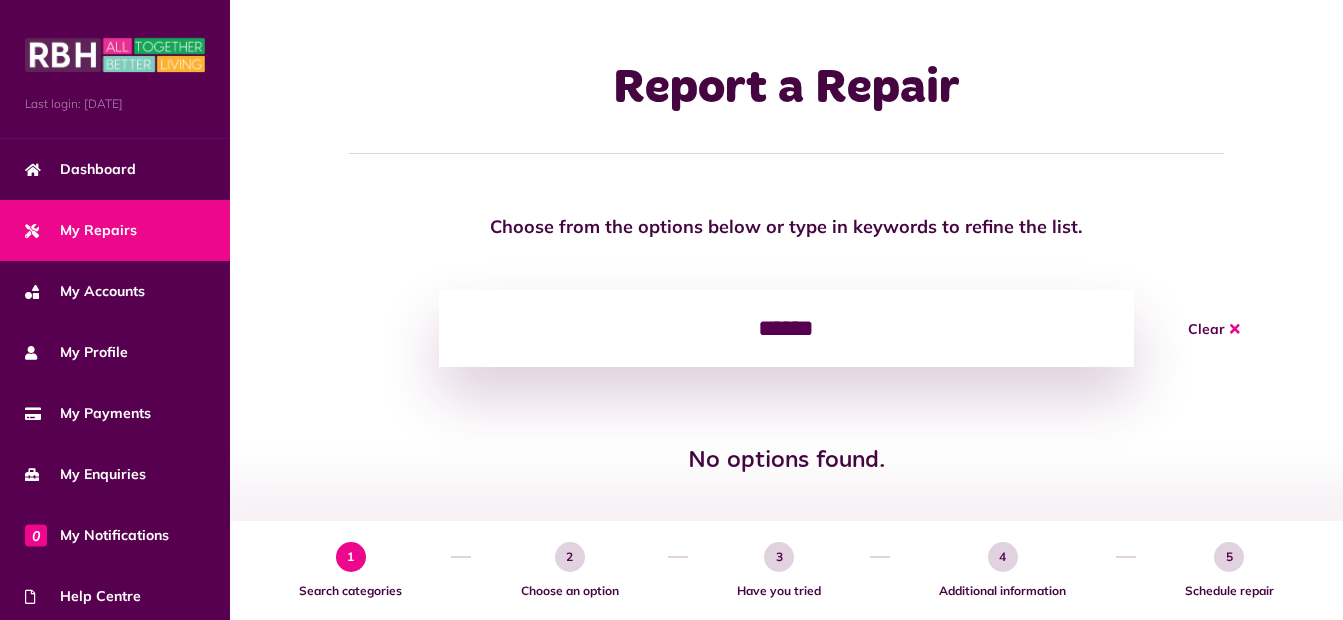scroll, scrollTop: 0, scrollLeft: 0, axis: both 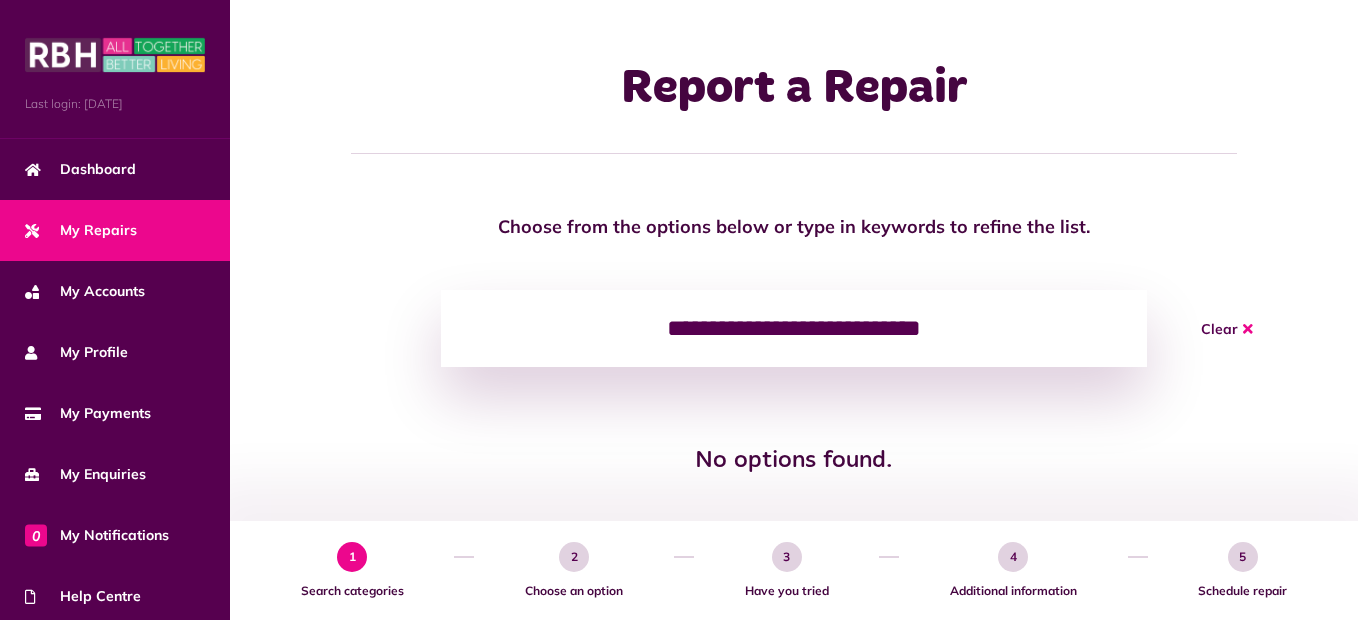 click on "**********" 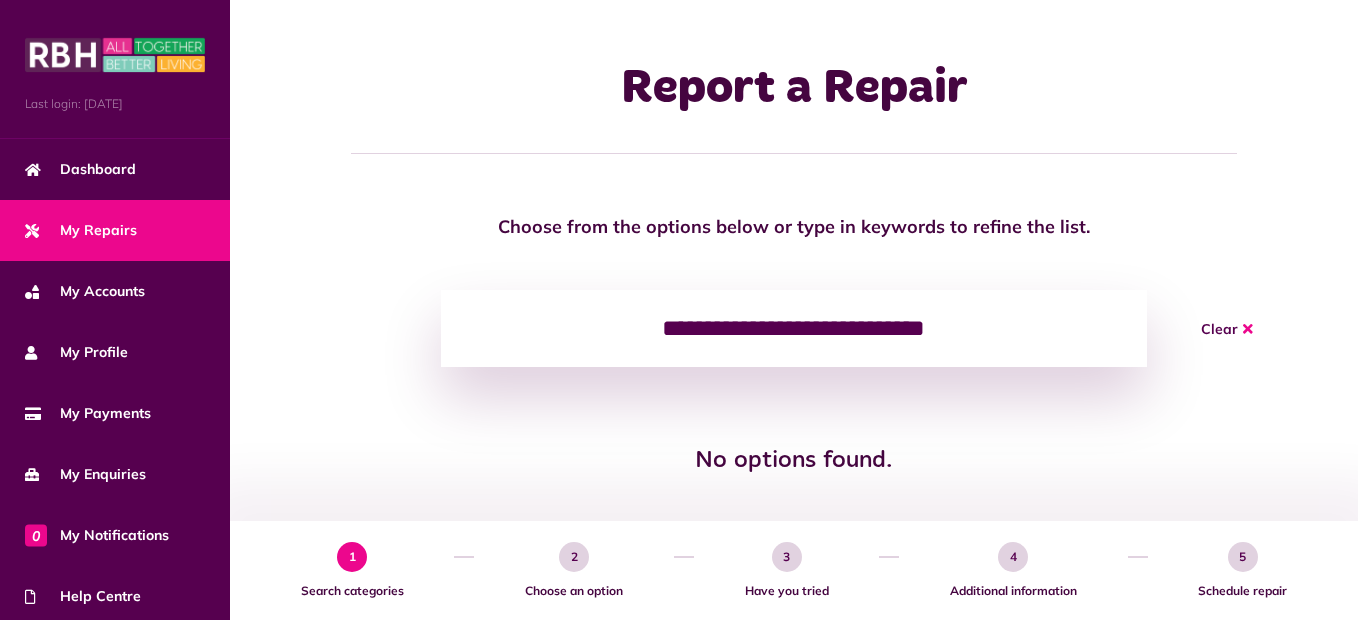 click on "**********" 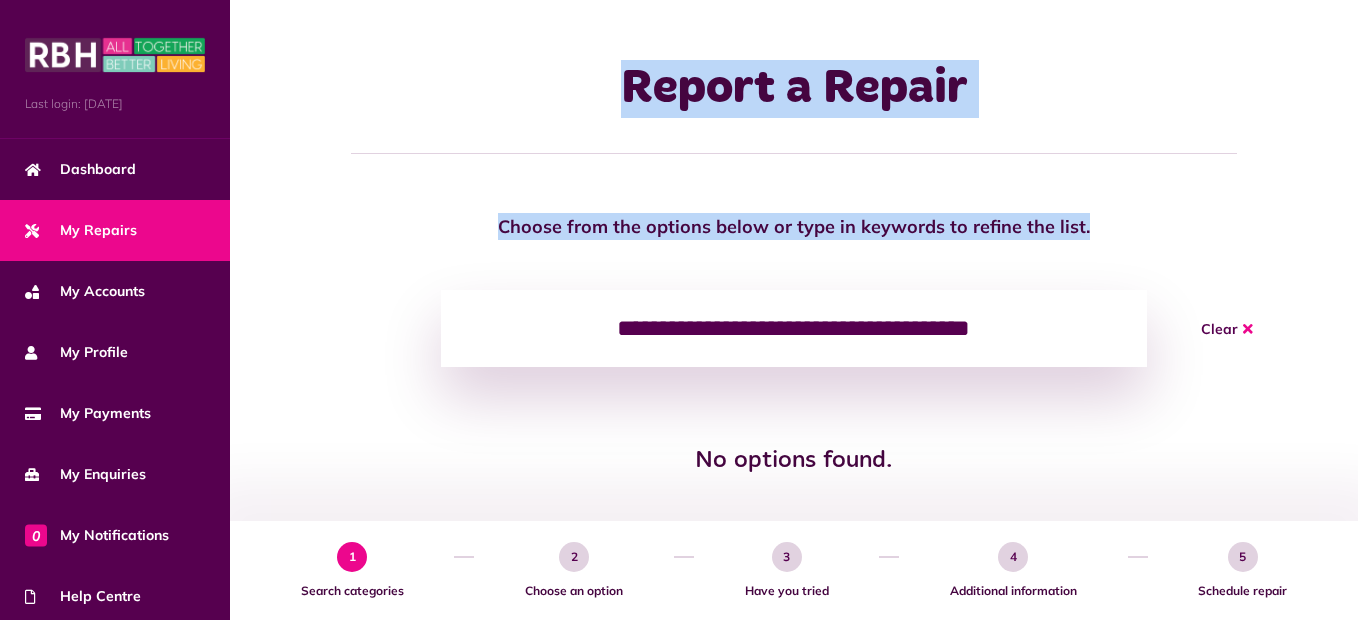 drag, startPoint x: 1356, startPoint y: 164, endPoint x: 1352, endPoint y: 332, distance: 168.0476 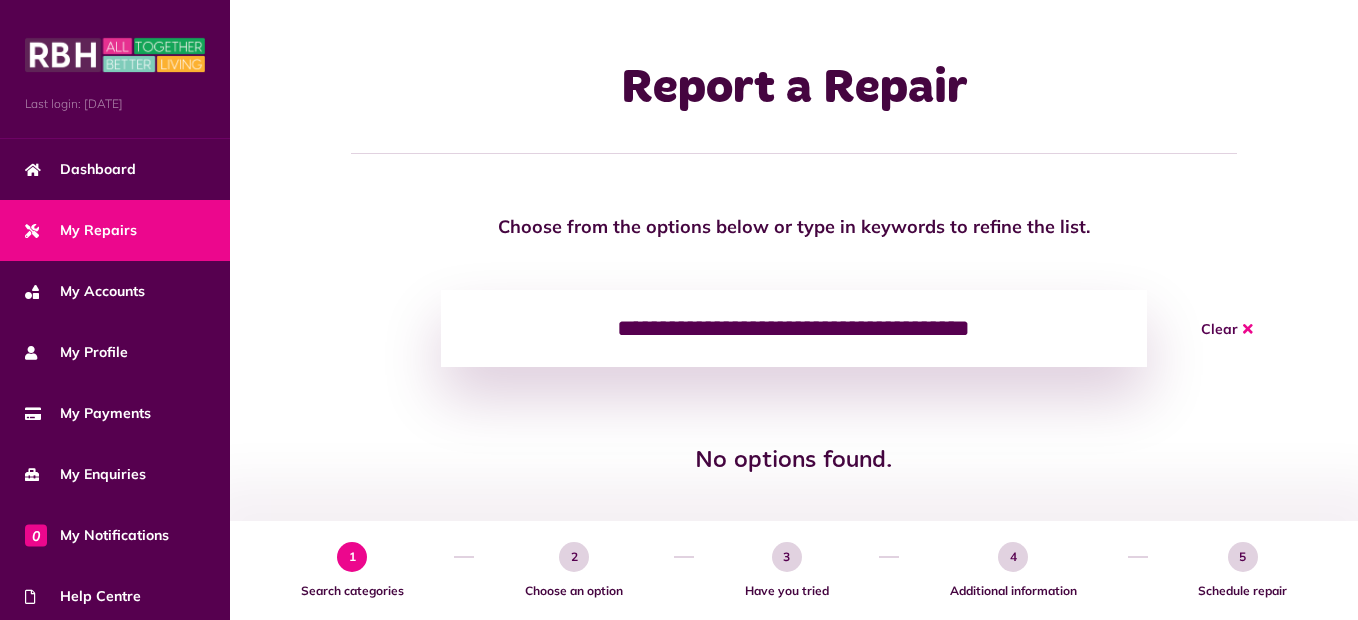 click on "2 Choose an option" 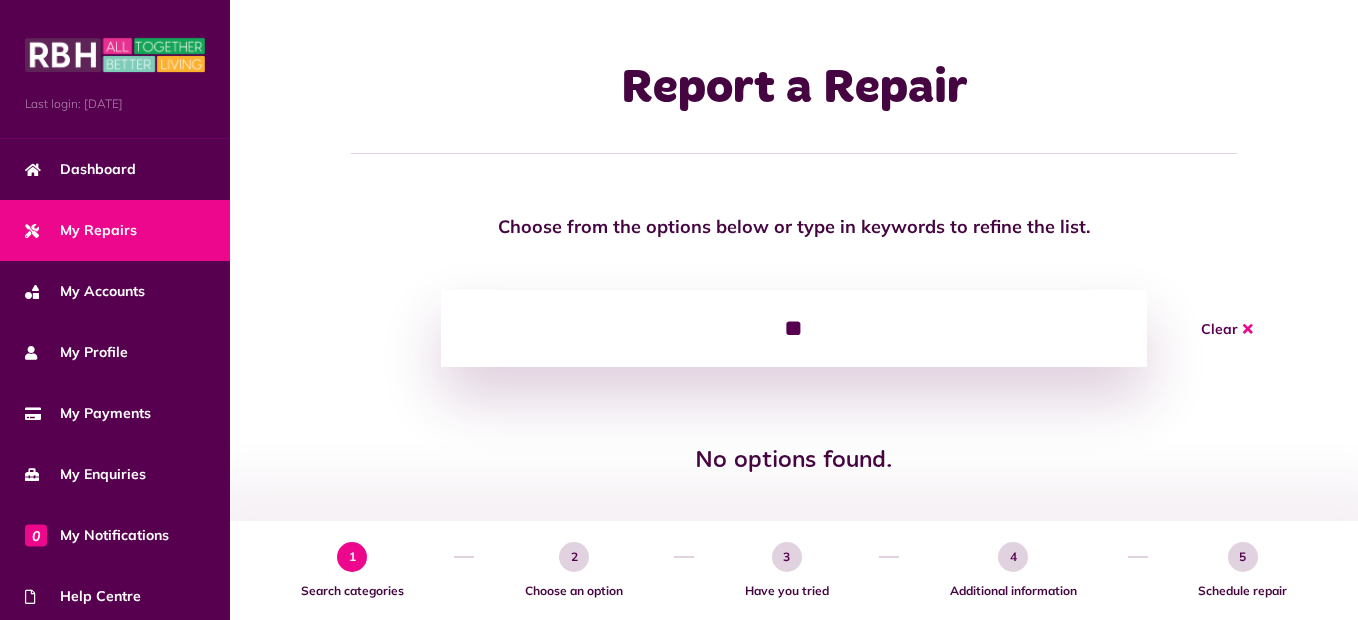 type on "*" 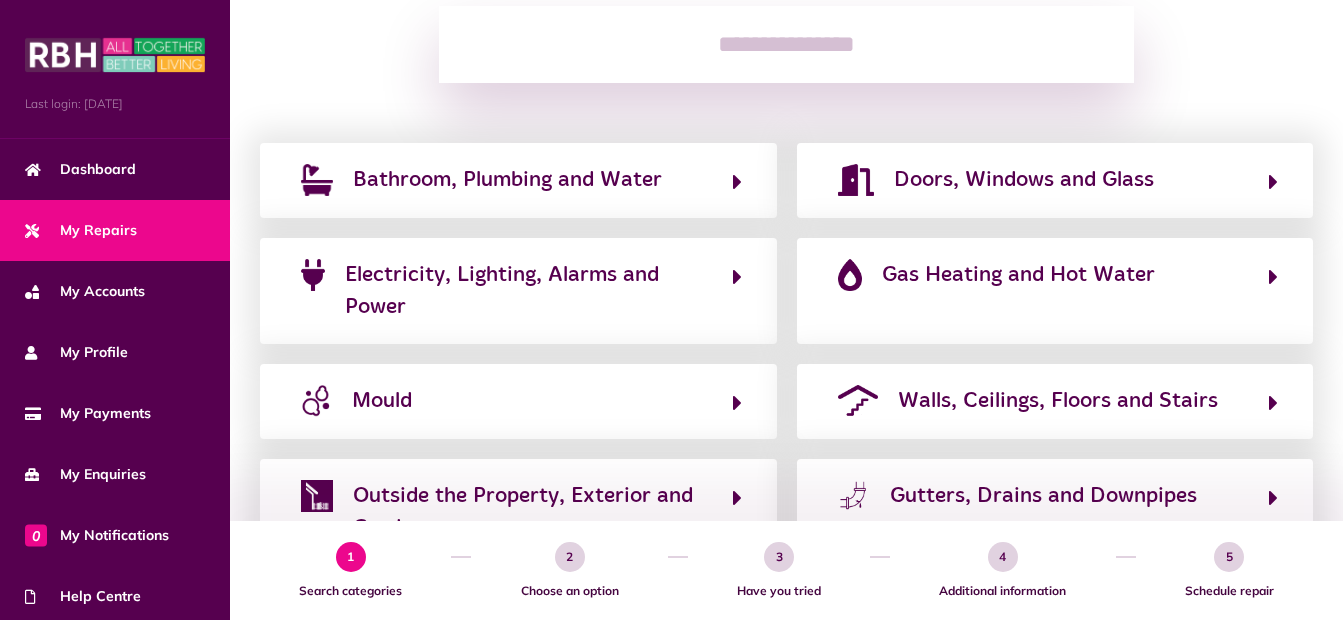 scroll, scrollTop: 286, scrollLeft: 0, axis: vertical 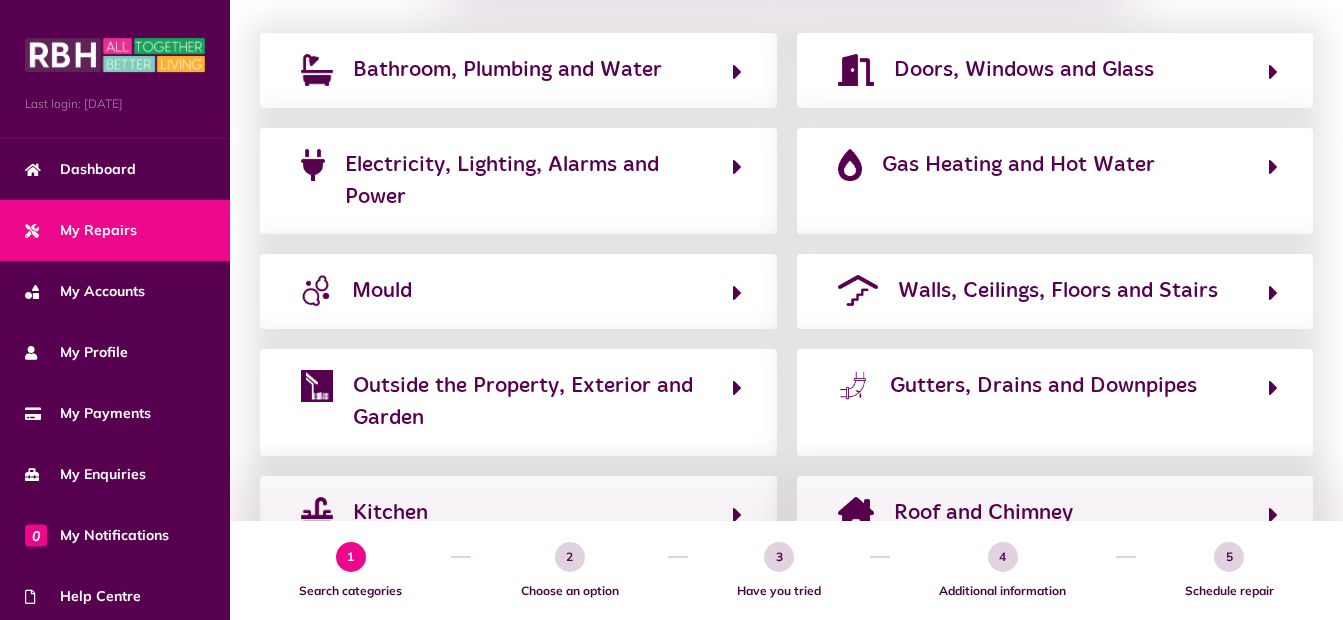 type 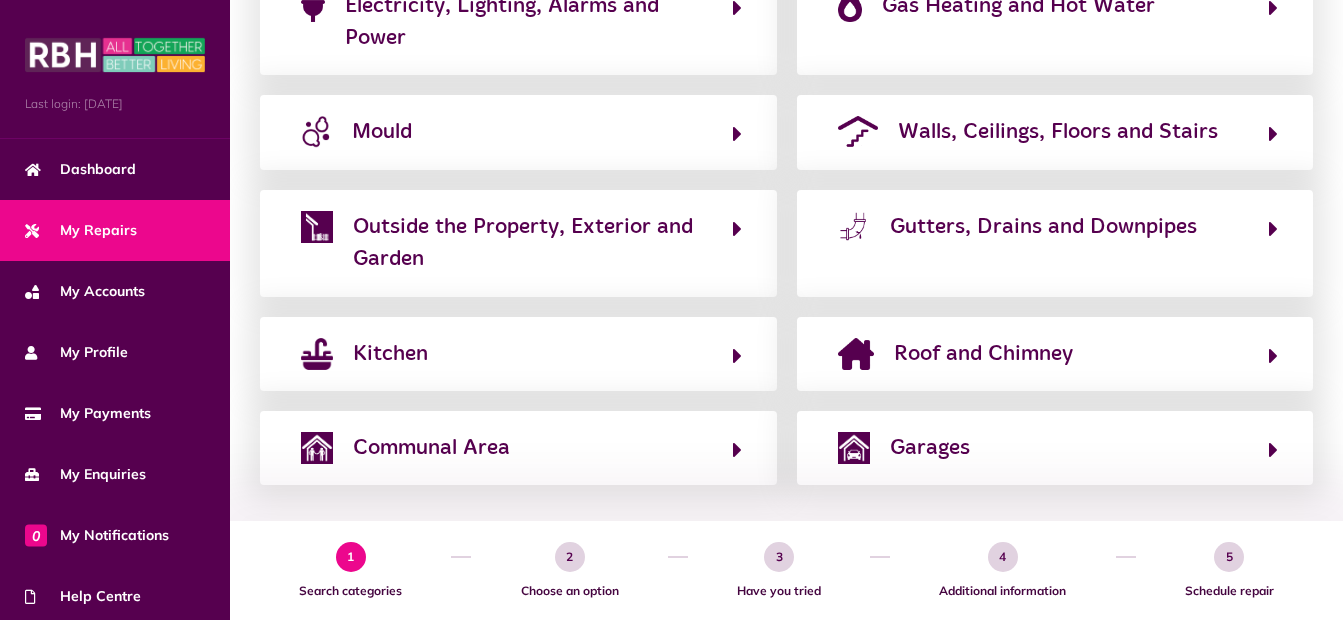 scroll, scrollTop: 568, scrollLeft: 0, axis: vertical 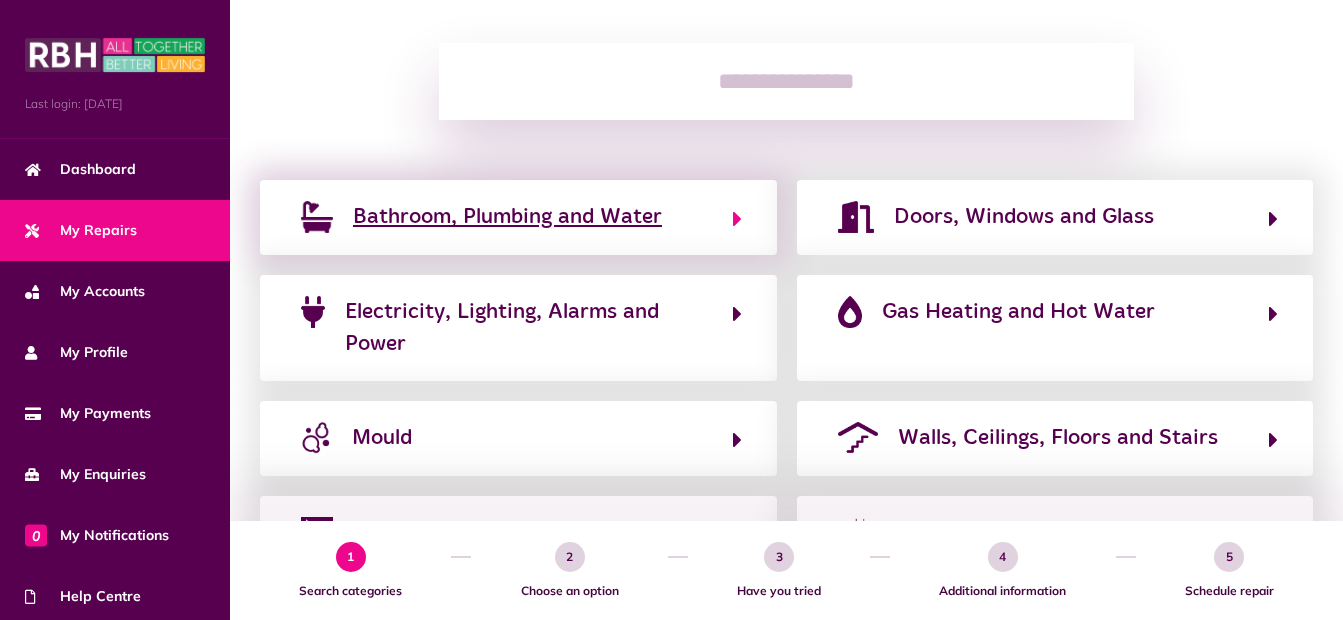 click 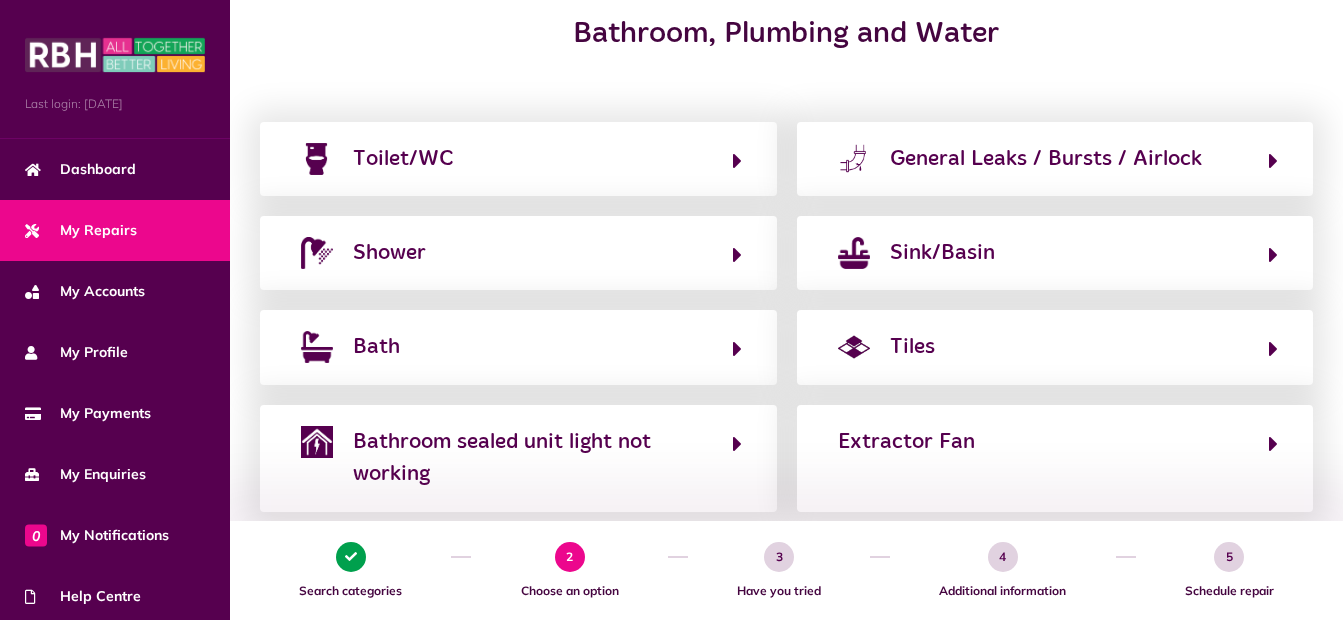 scroll, scrollTop: 266, scrollLeft: 0, axis: vertical 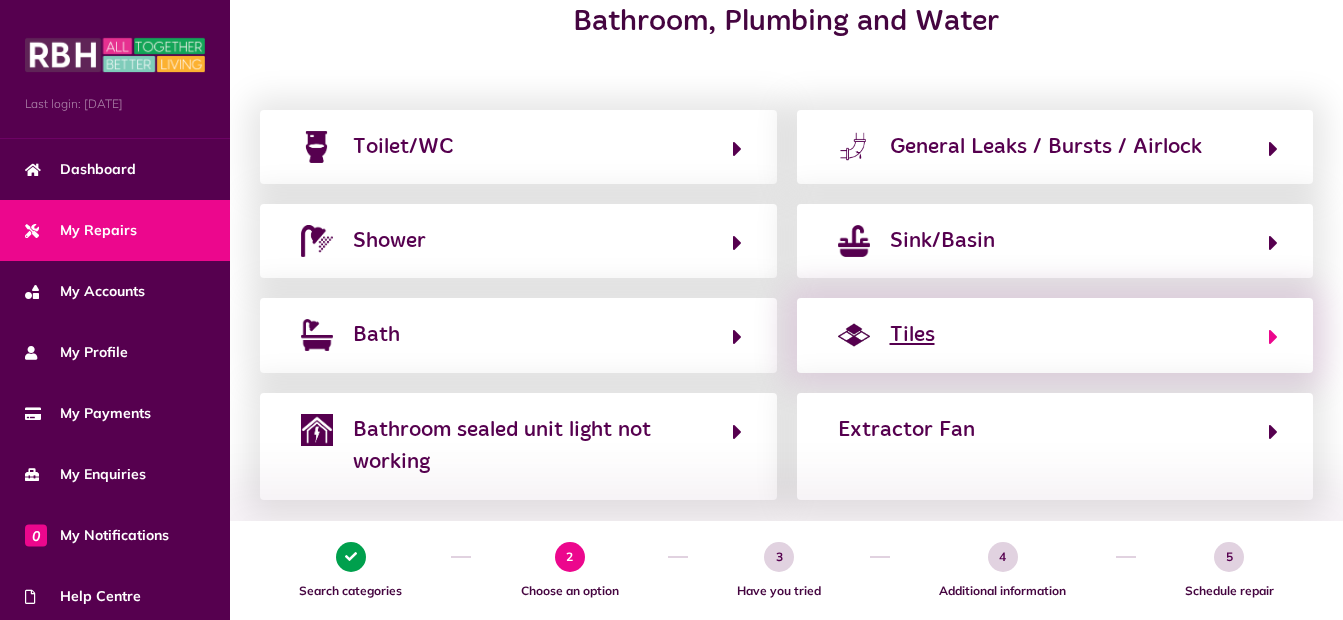 click on "Tiles" 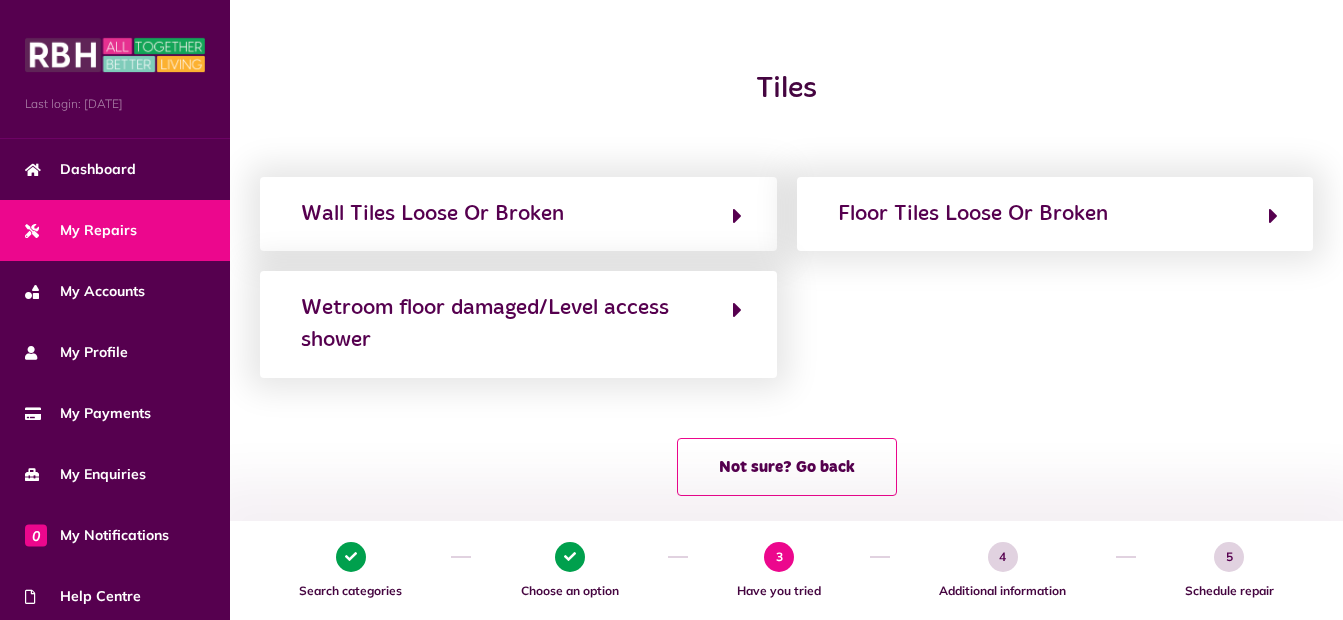 scroll, scrollTop: 225, scrollLeft: 0, axis: vertical 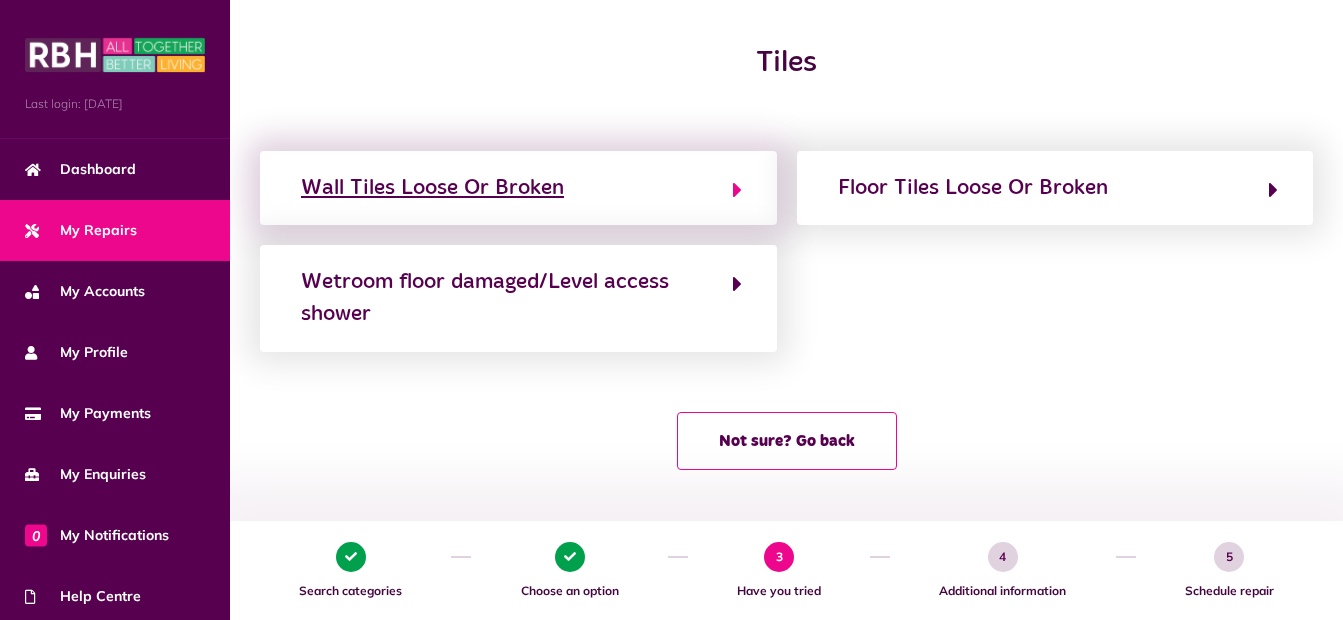 click 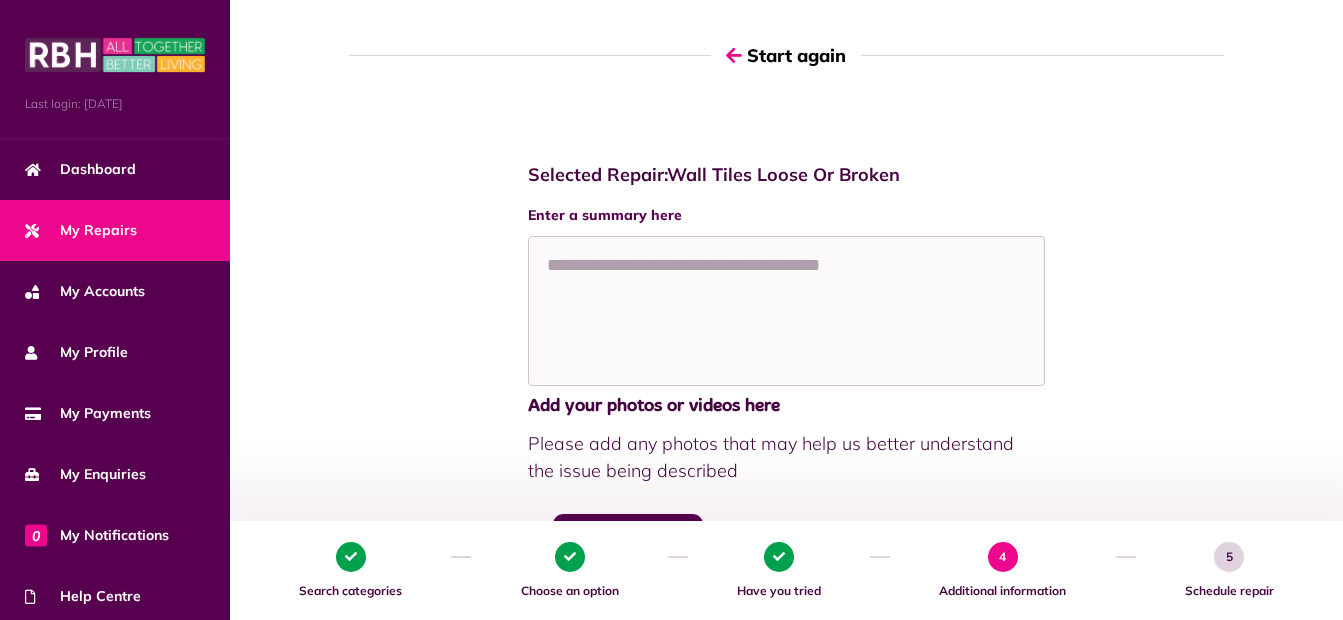 scroll, scrollTop: 113, scrollLeft: 0, axis: vertical 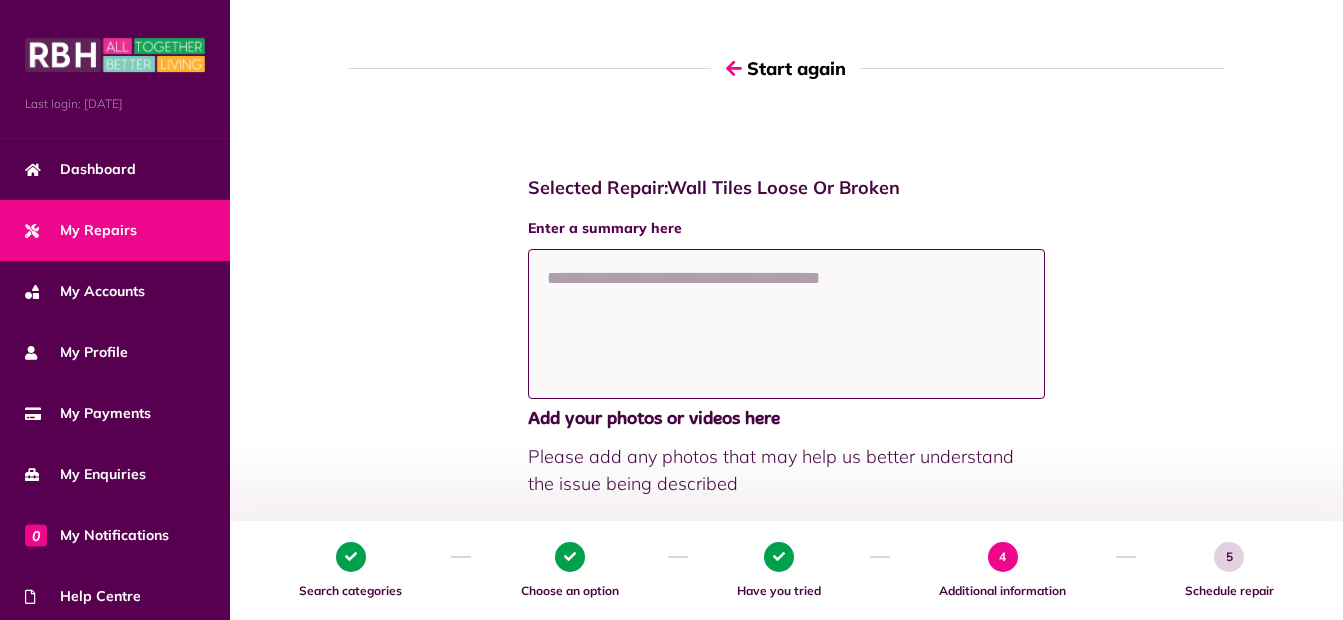 click 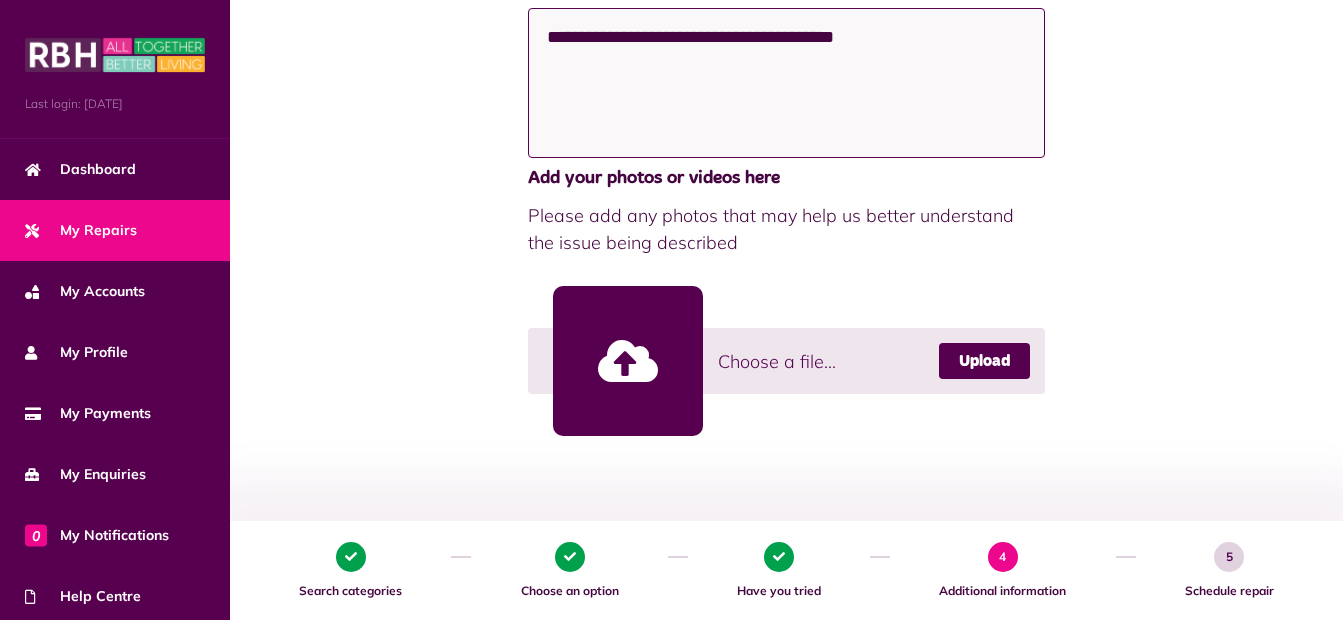 scroll, scrollTop: 352, scrollLeft: 0, axis: vertical 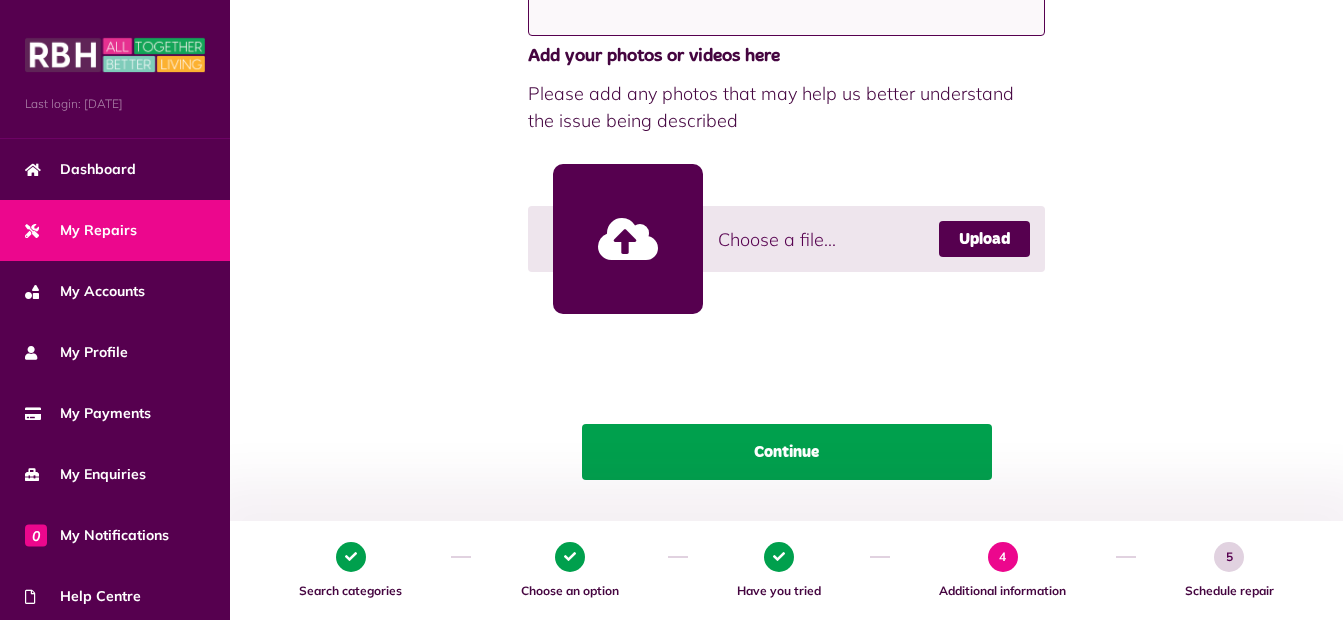 type on "**********" 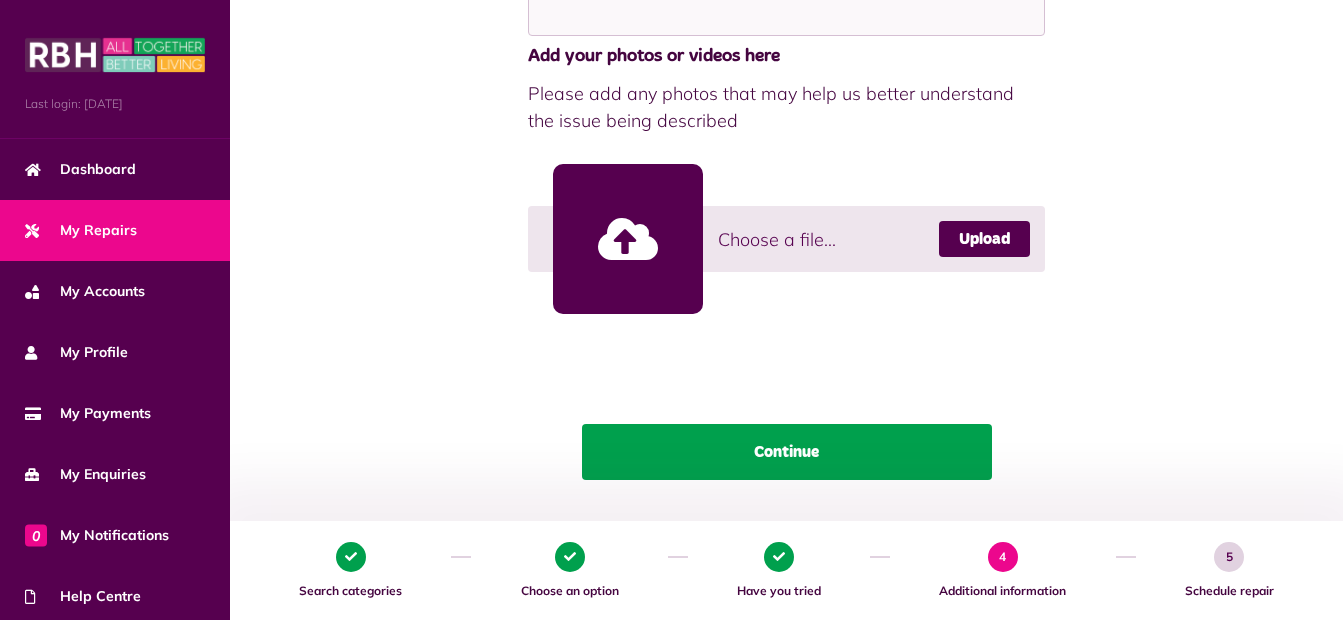 click on "Continue" 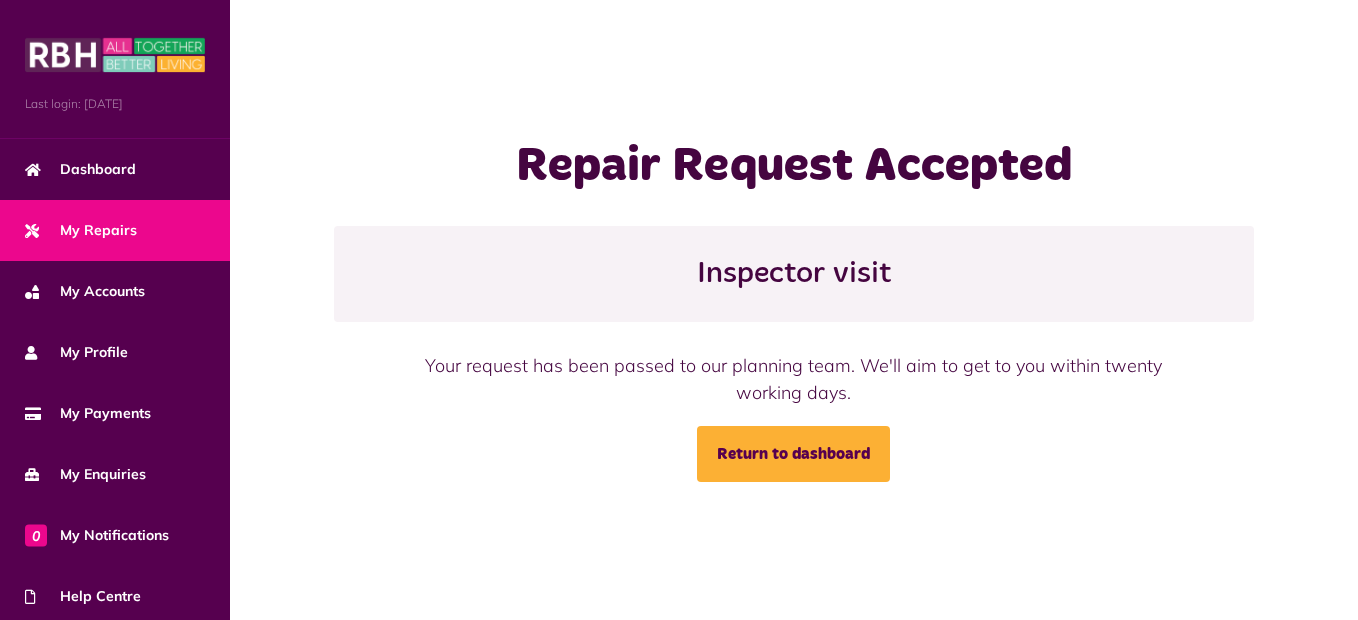 scroll, scrollTop: 0, scrollLeft: 0, axis: both 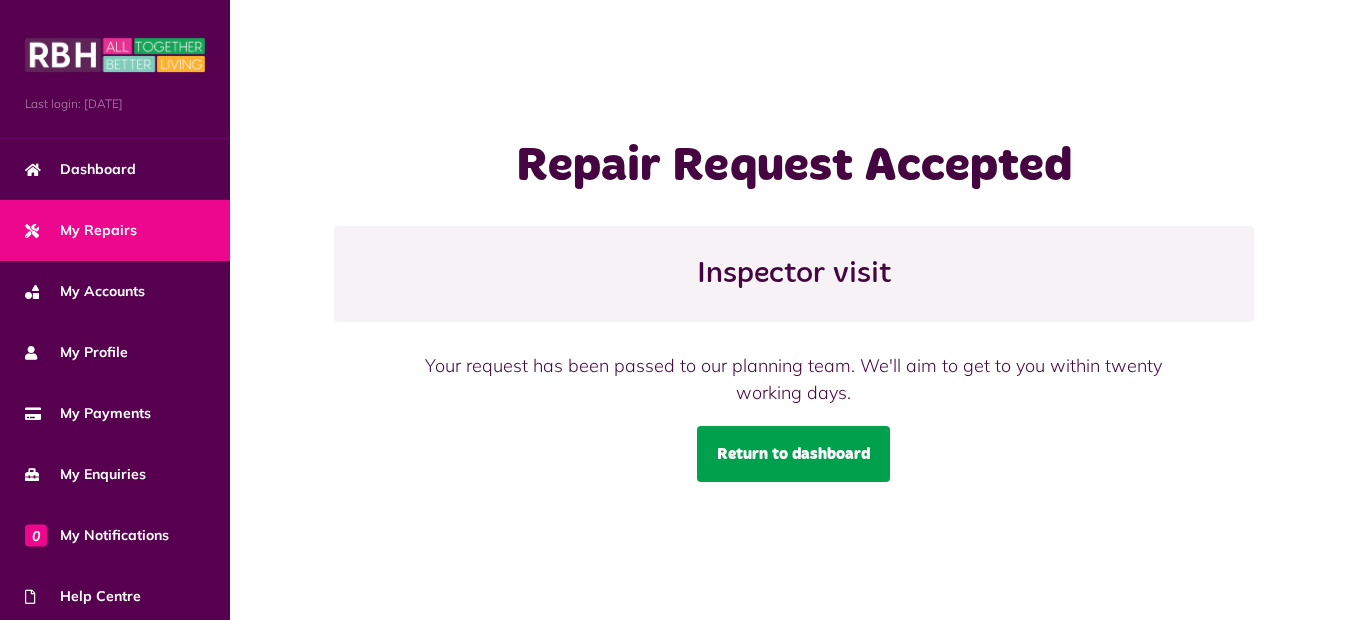 click on "Return to dashboard" at bounding box center (793, 454) 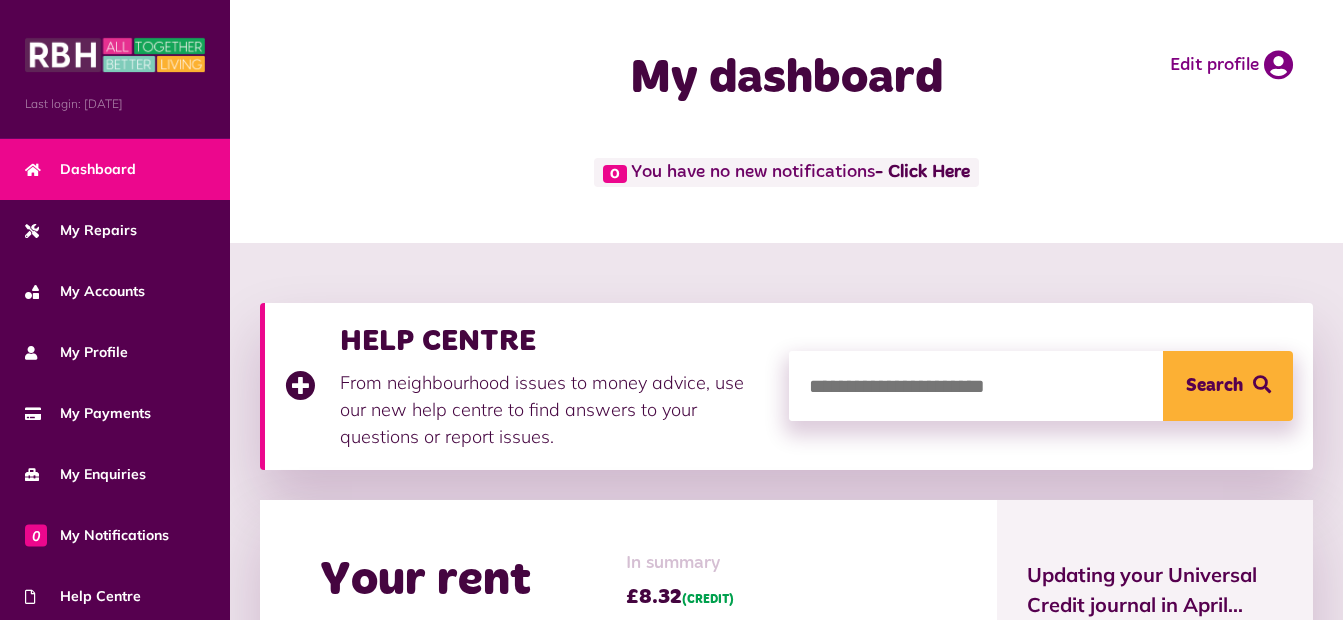 scroll, scrollTop: 0, scrollLeft: 0, axis: both 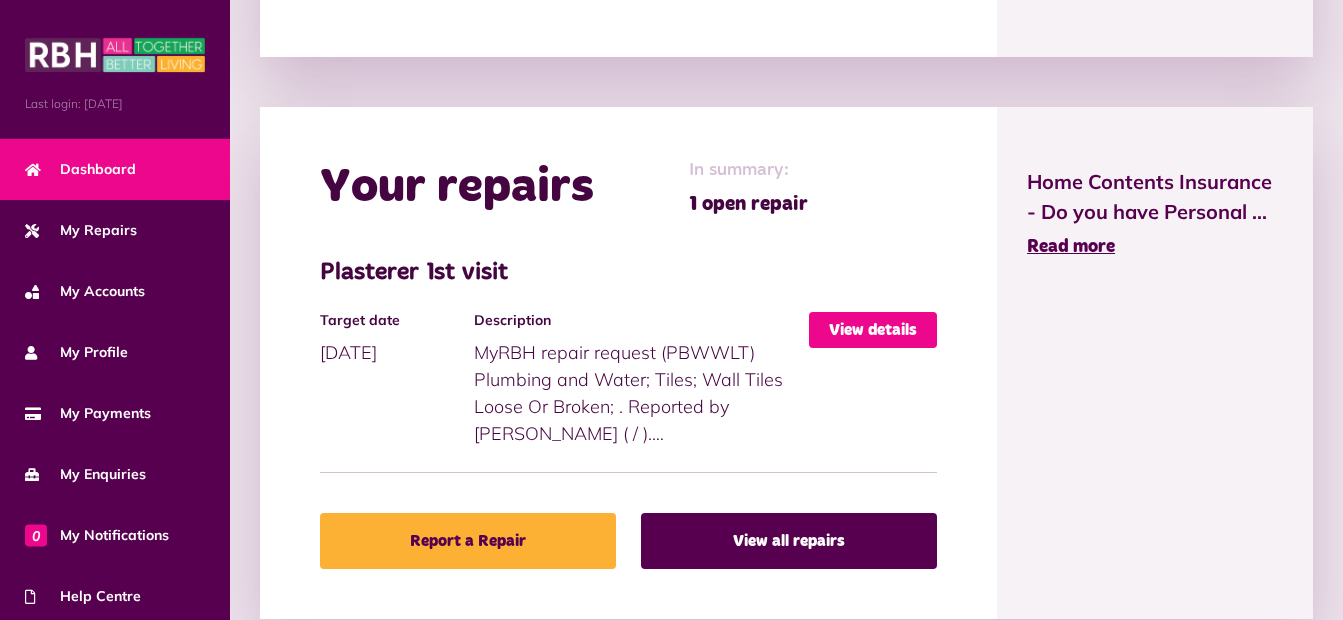 click on "View details" at bounding box center (873, 330) 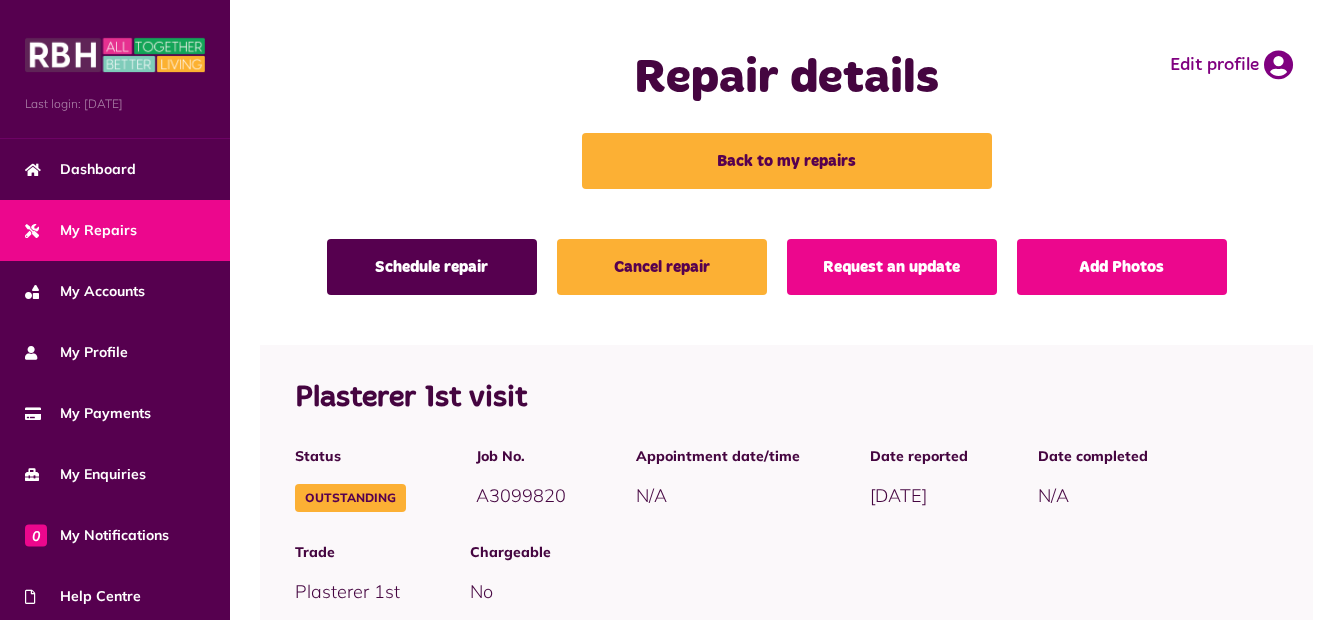 scroll, scrollTop: 0, scrollLeft: 0, axis: both 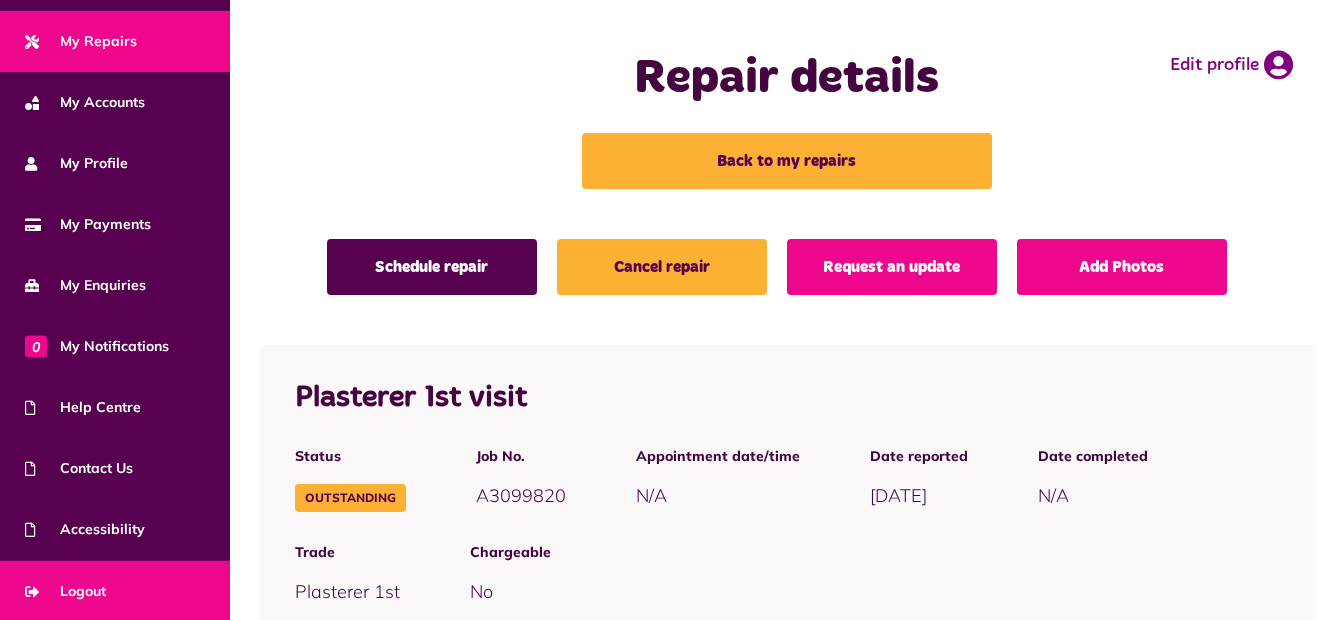 click on "Logout" at bounding box center (65, 591) 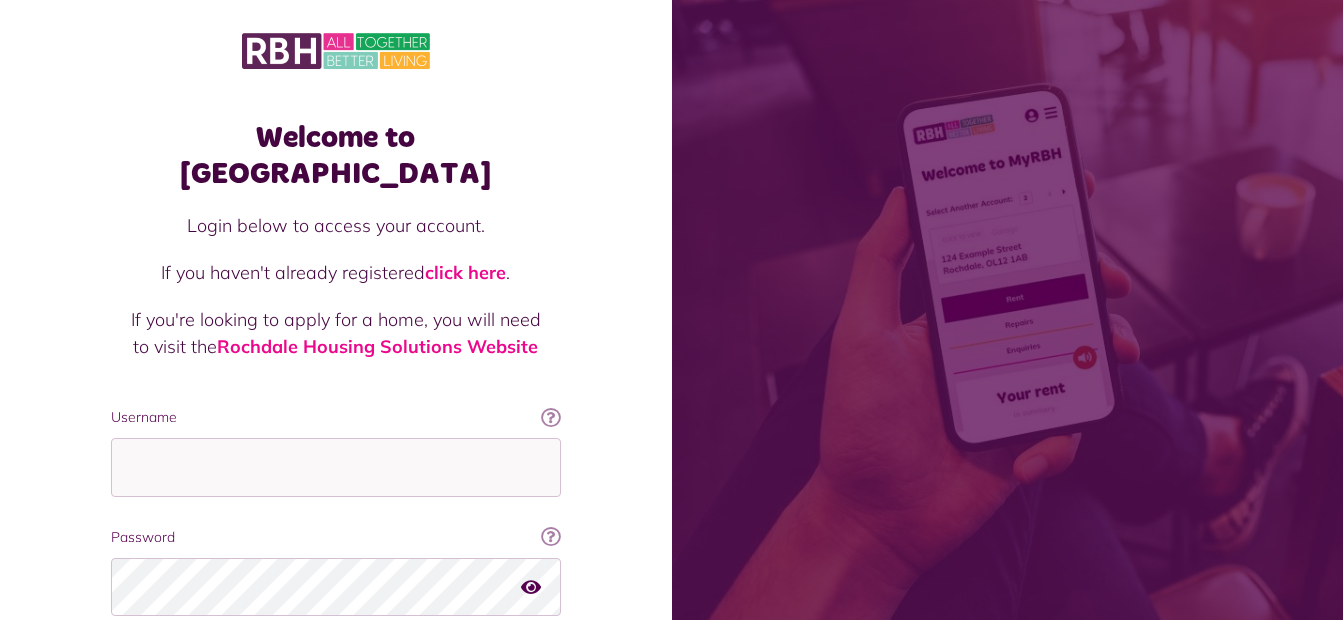 scroll, scrollTop: 0, scrollLeft: 0, axis: both 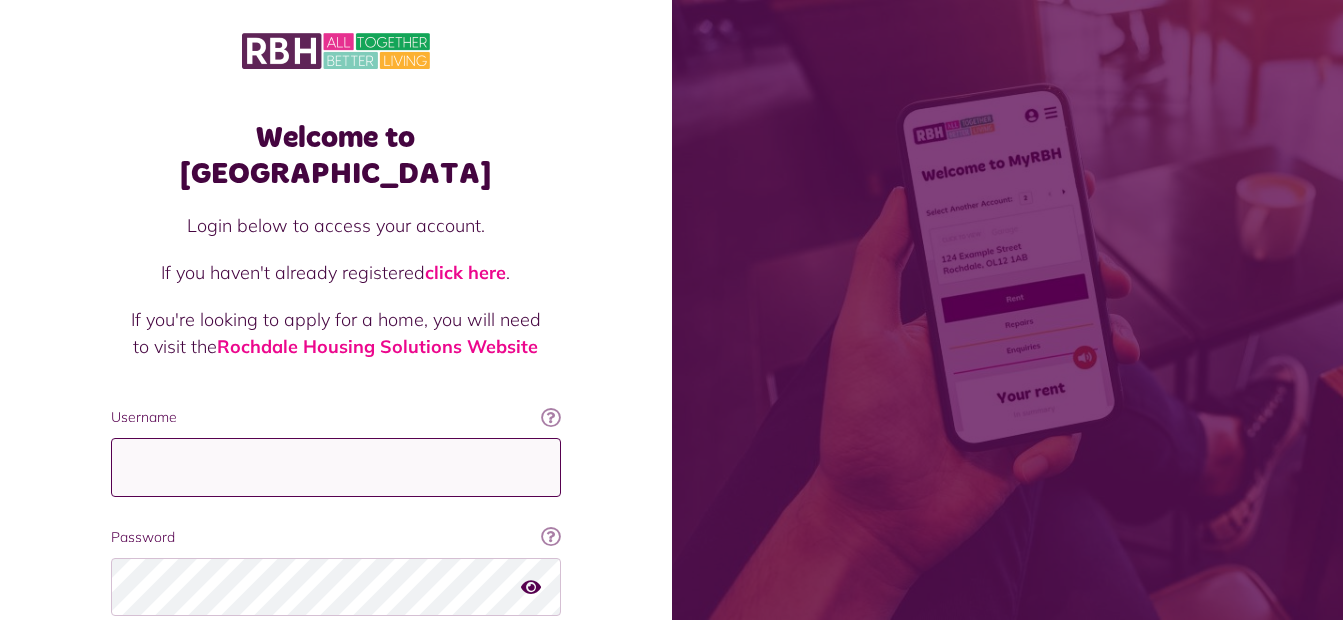 type on "**********" 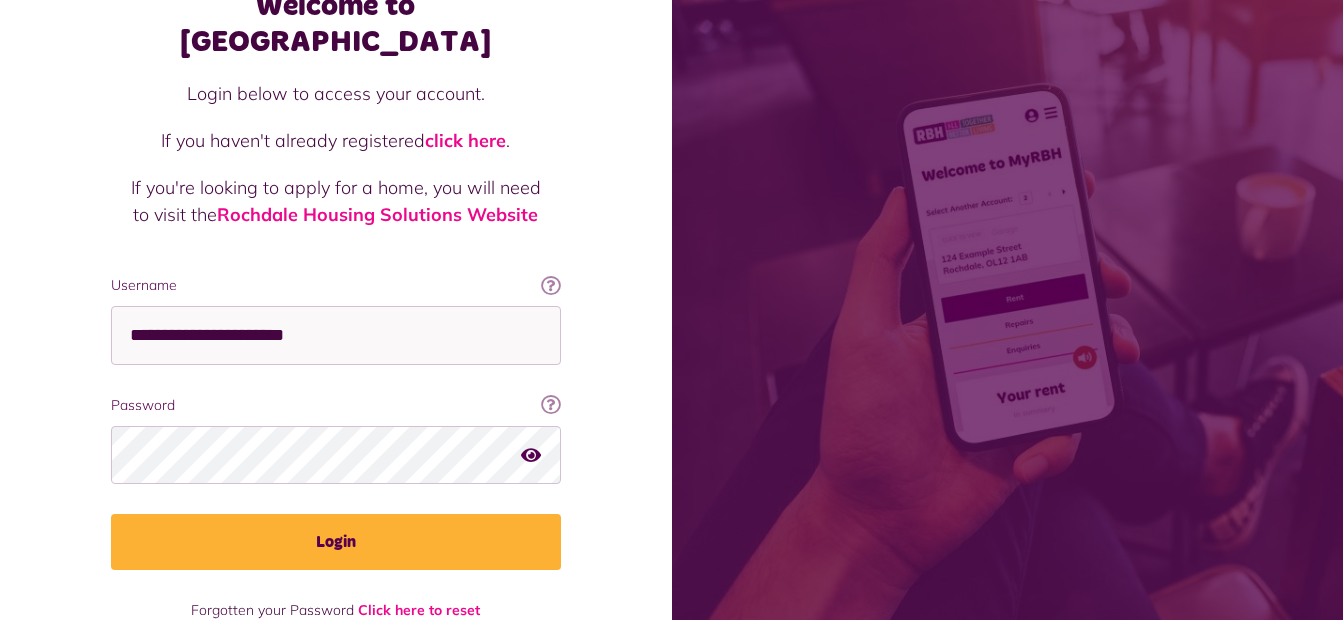 scroll, scrollTop: 148, scrollLeft: 0, axis: vertical 